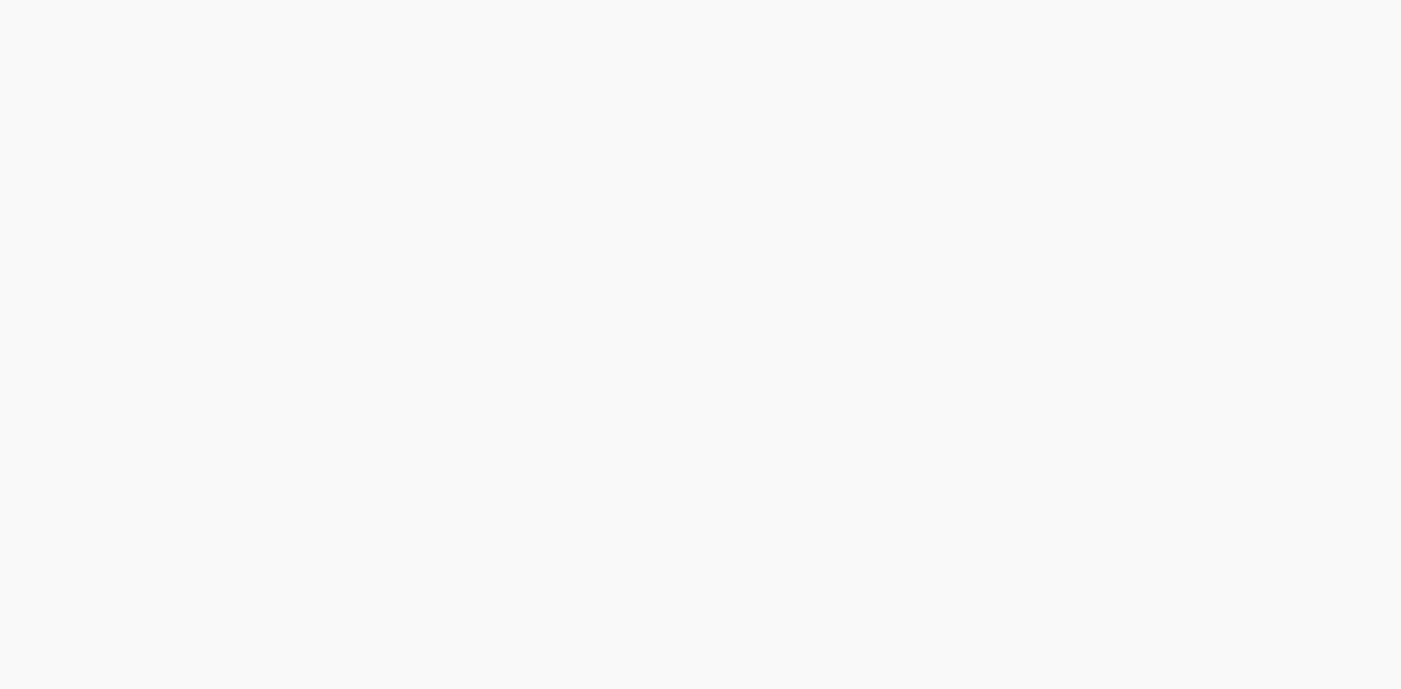 scroll, scrollTop: 0, scrollLeft: 0, axis: both 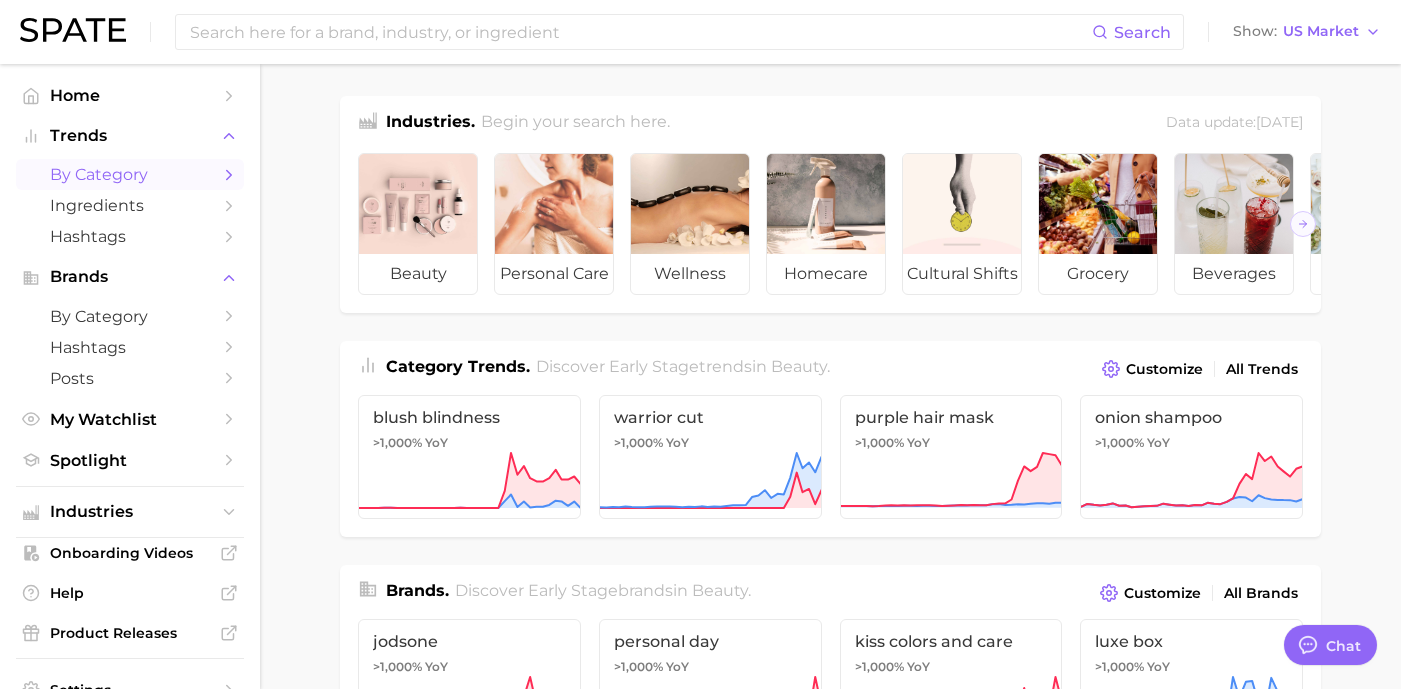 click on "by Category" at bounding box center (130, 174) 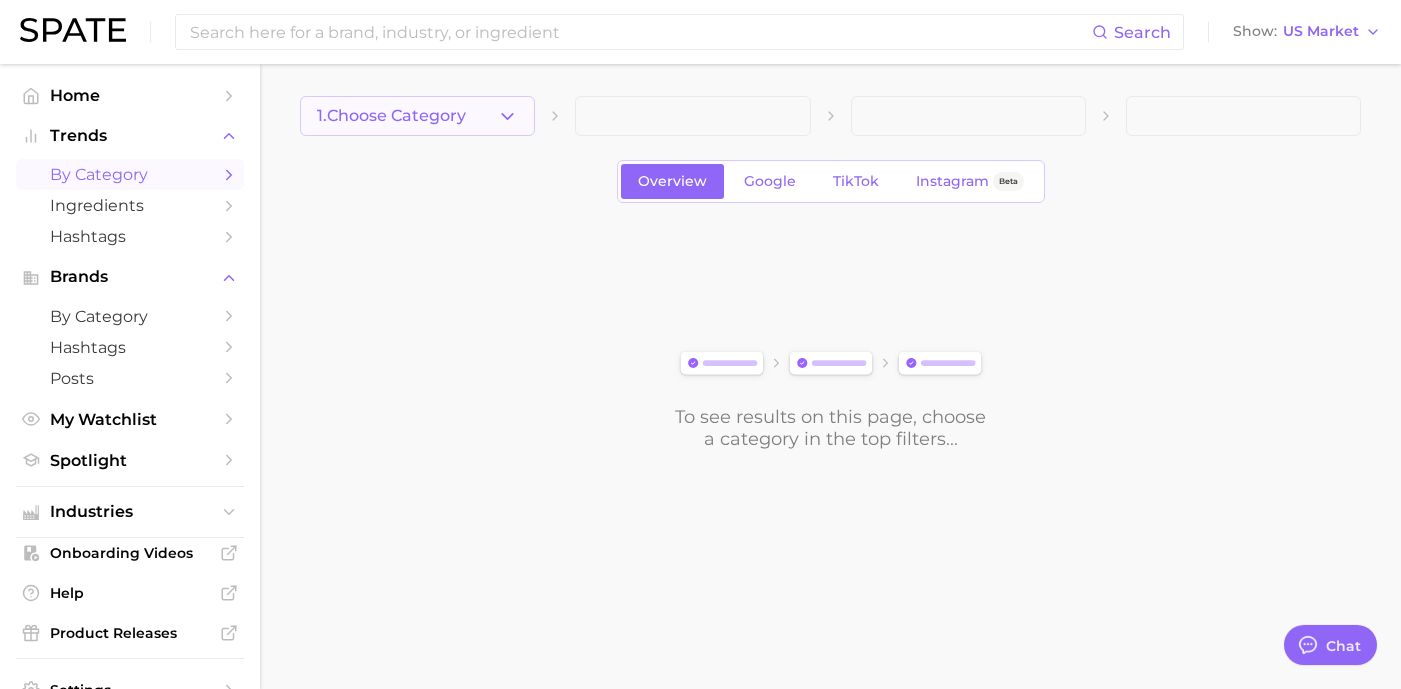 click on "1.  Choose Category" at bounding box center (417, 116) 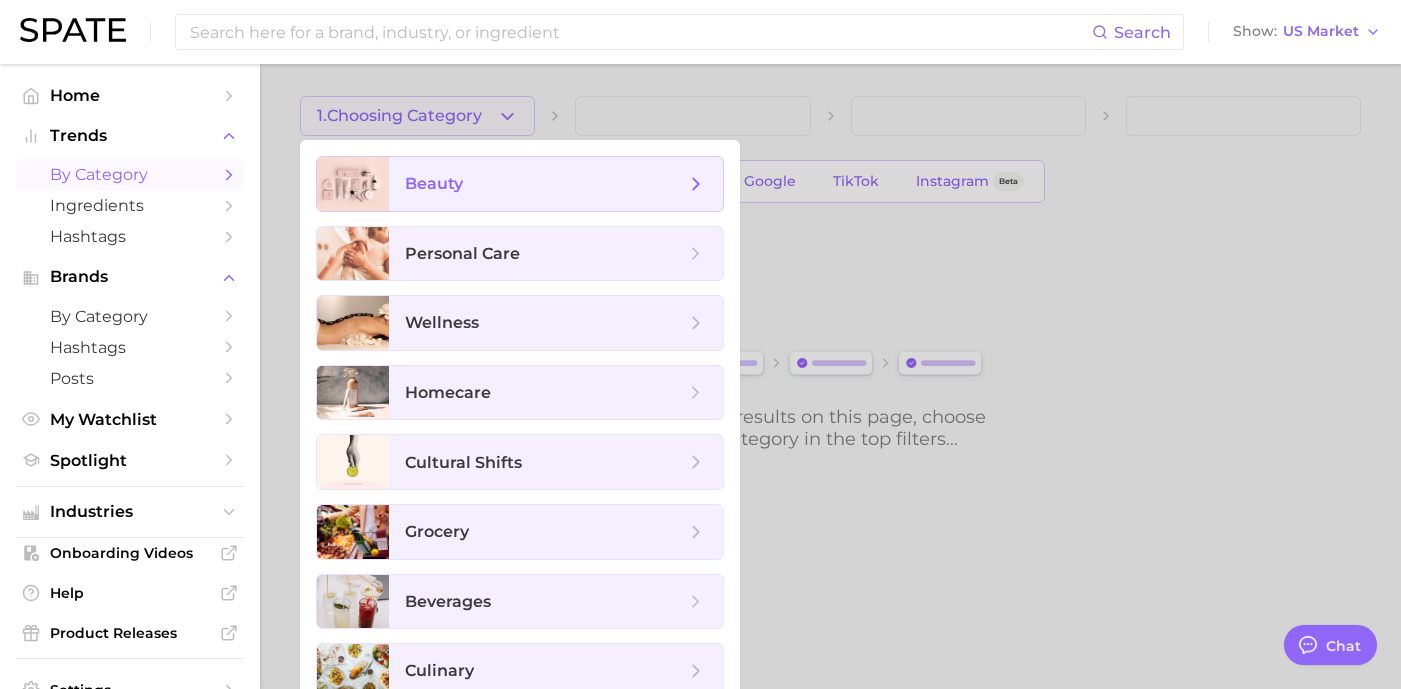 click on "beauty" at bounding box center [556, 184] 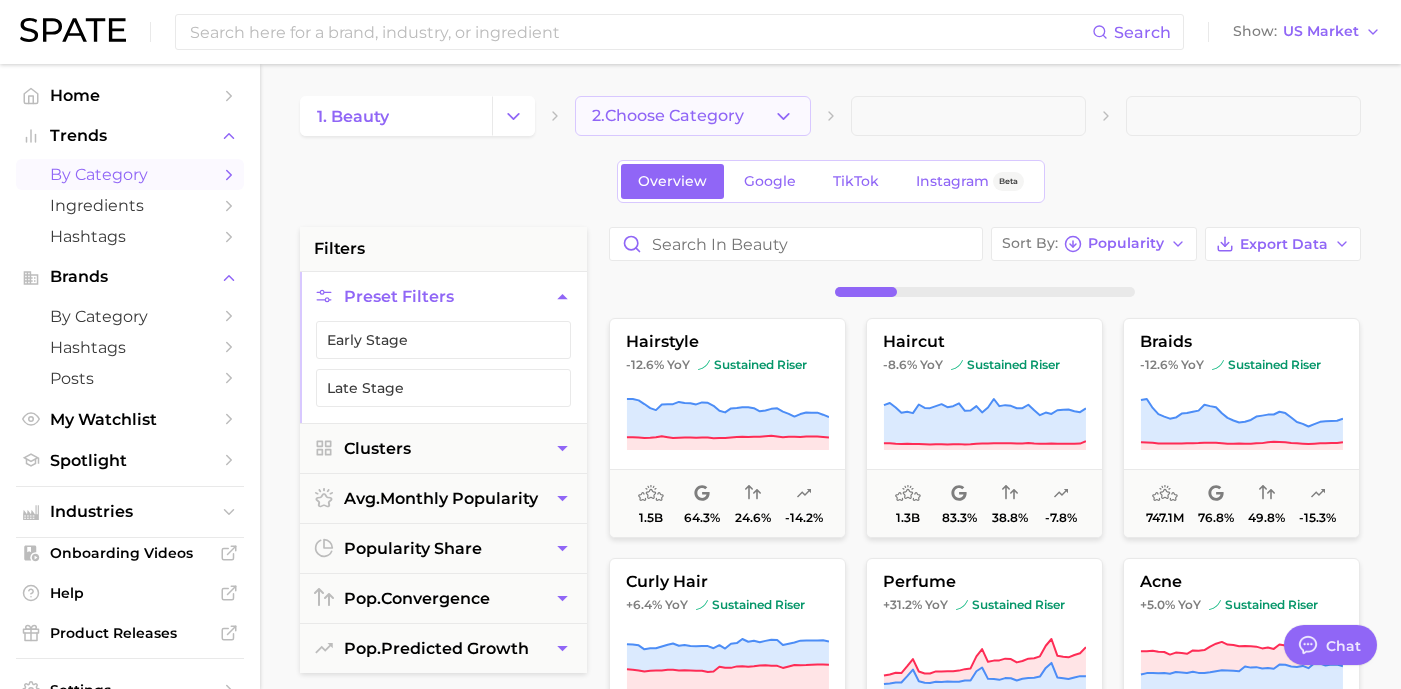click on "2.  Choose Category" at bounding box center [692, 116] 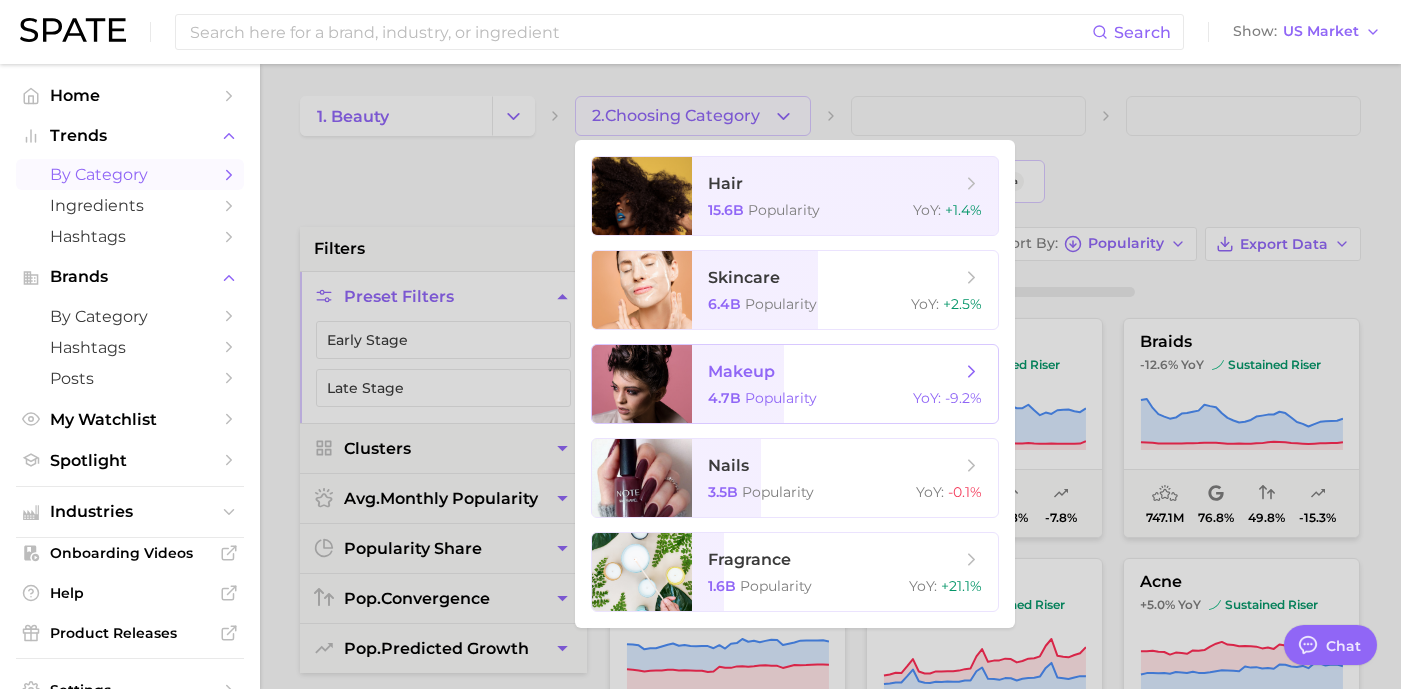 click on "4.7b   Popularity YoY :   -9.2%" at bounding box center (845, 398) 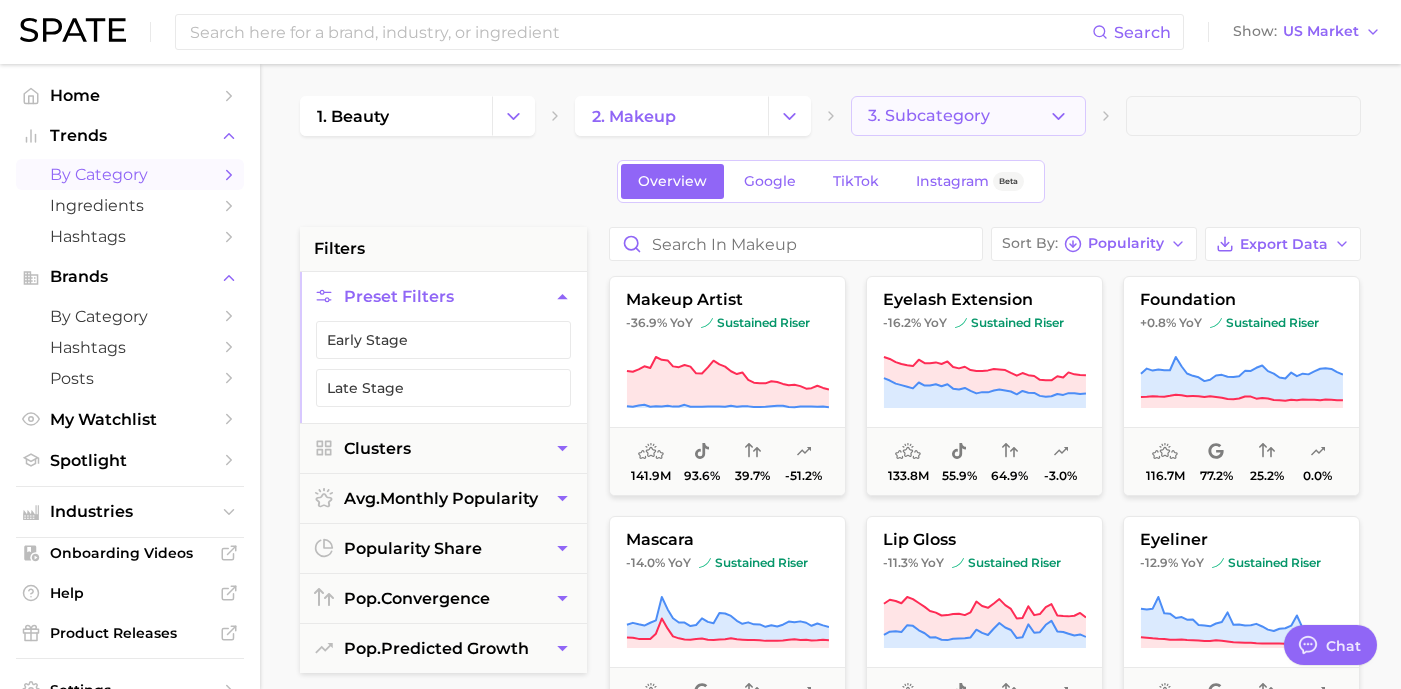 click on "3. Subcategory" at bounding box center [968, 116] 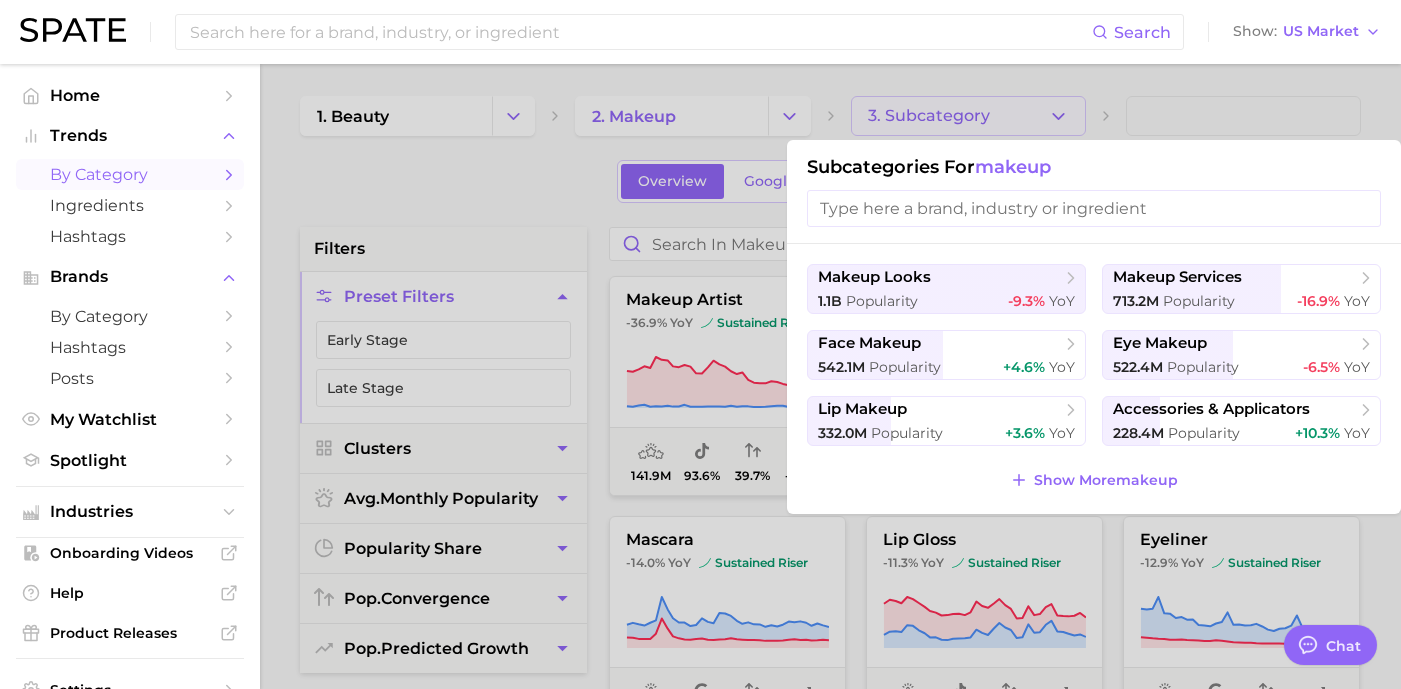 click at bounding box center [700, 344] 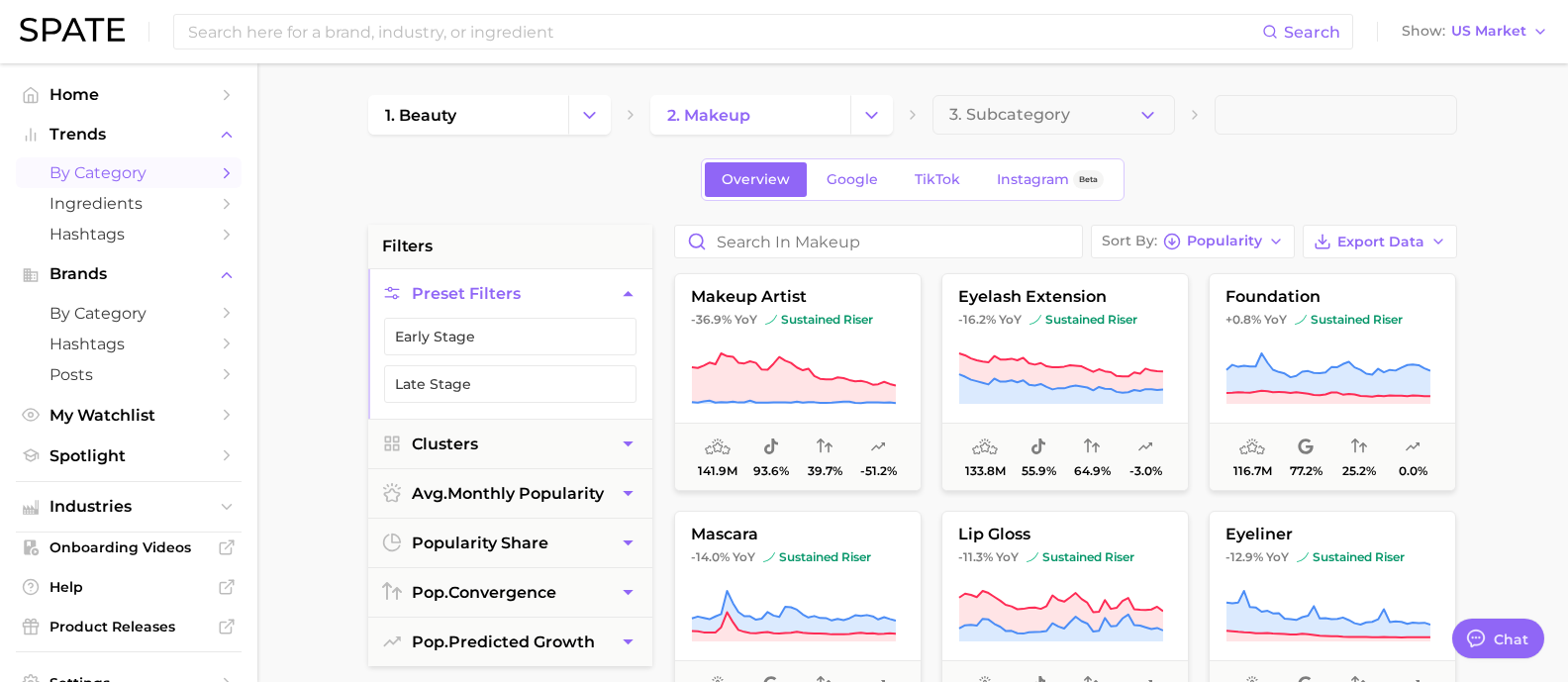 type on "x" 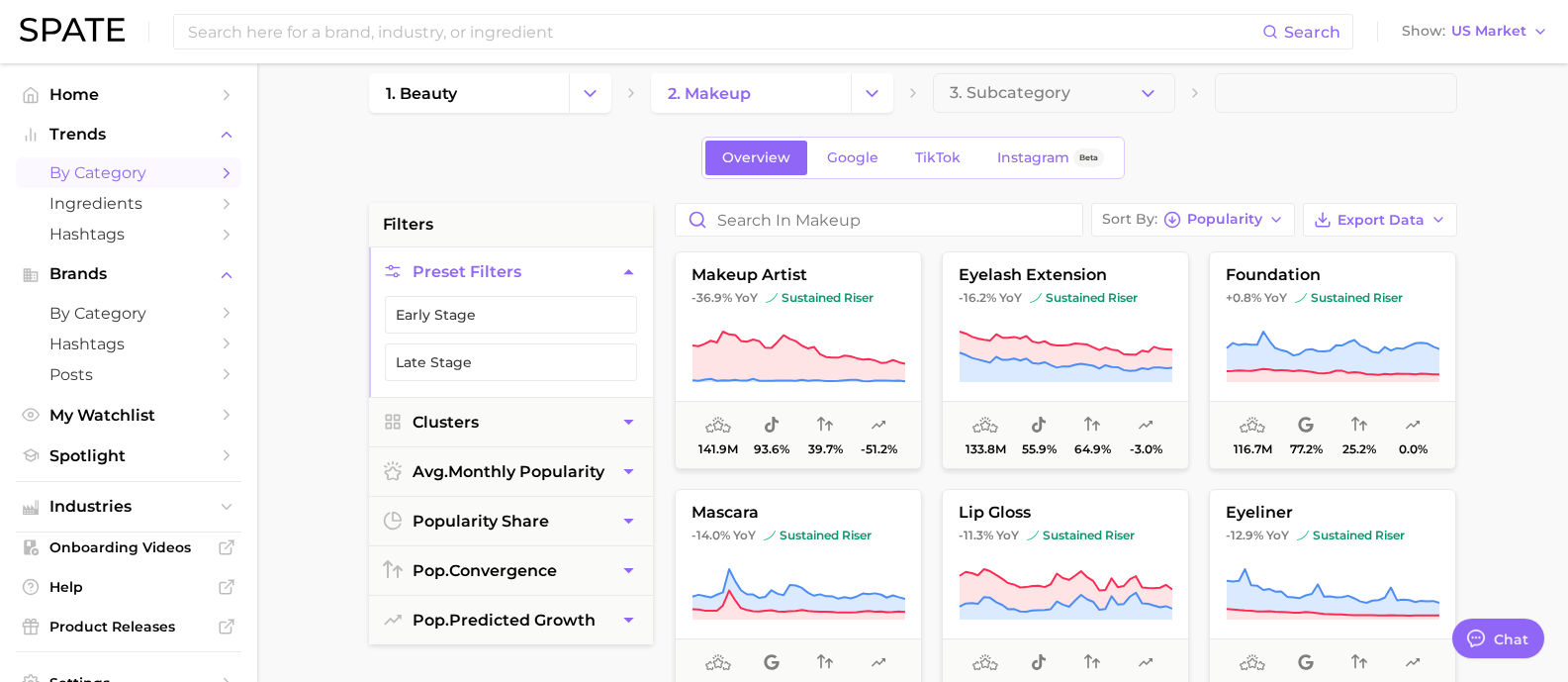 scroll, scrollTop: 20, scrollLeft: 0, axis: vertical 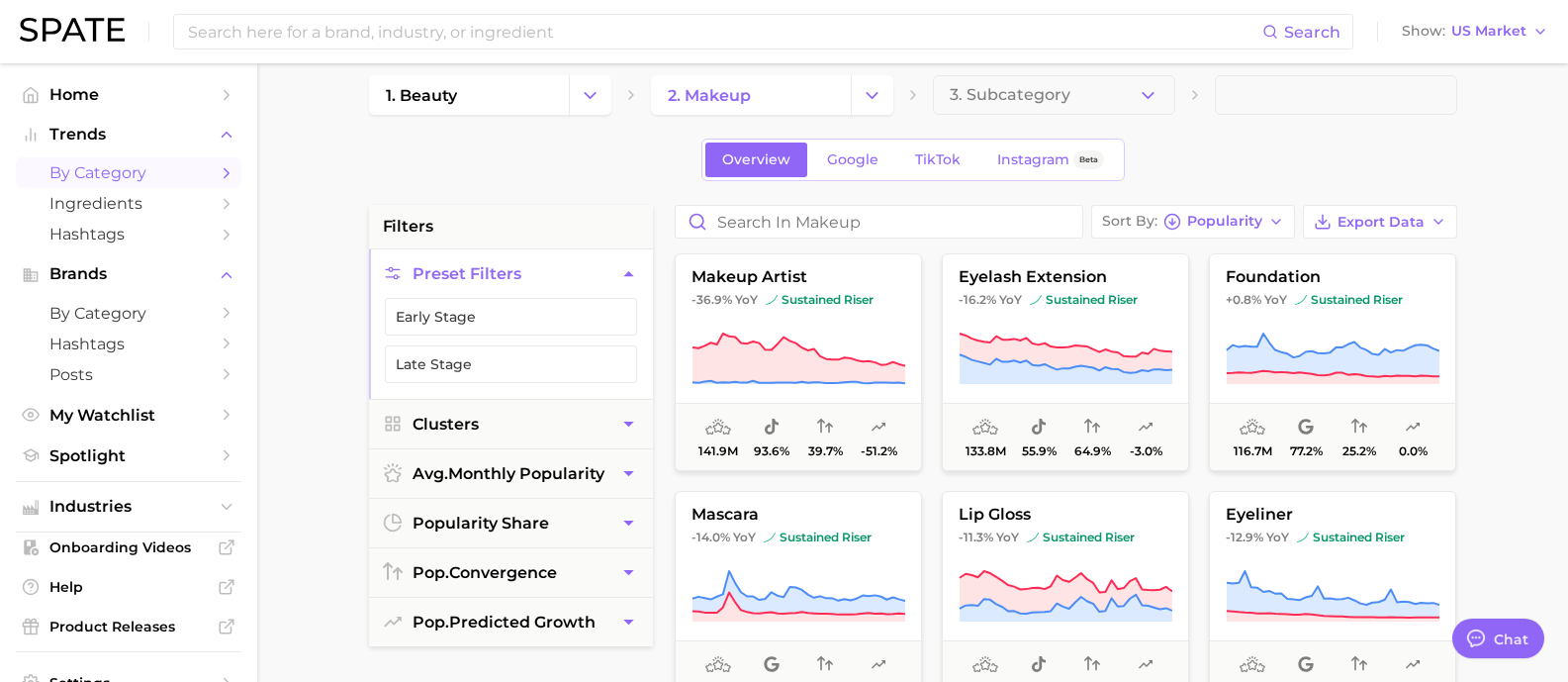 type 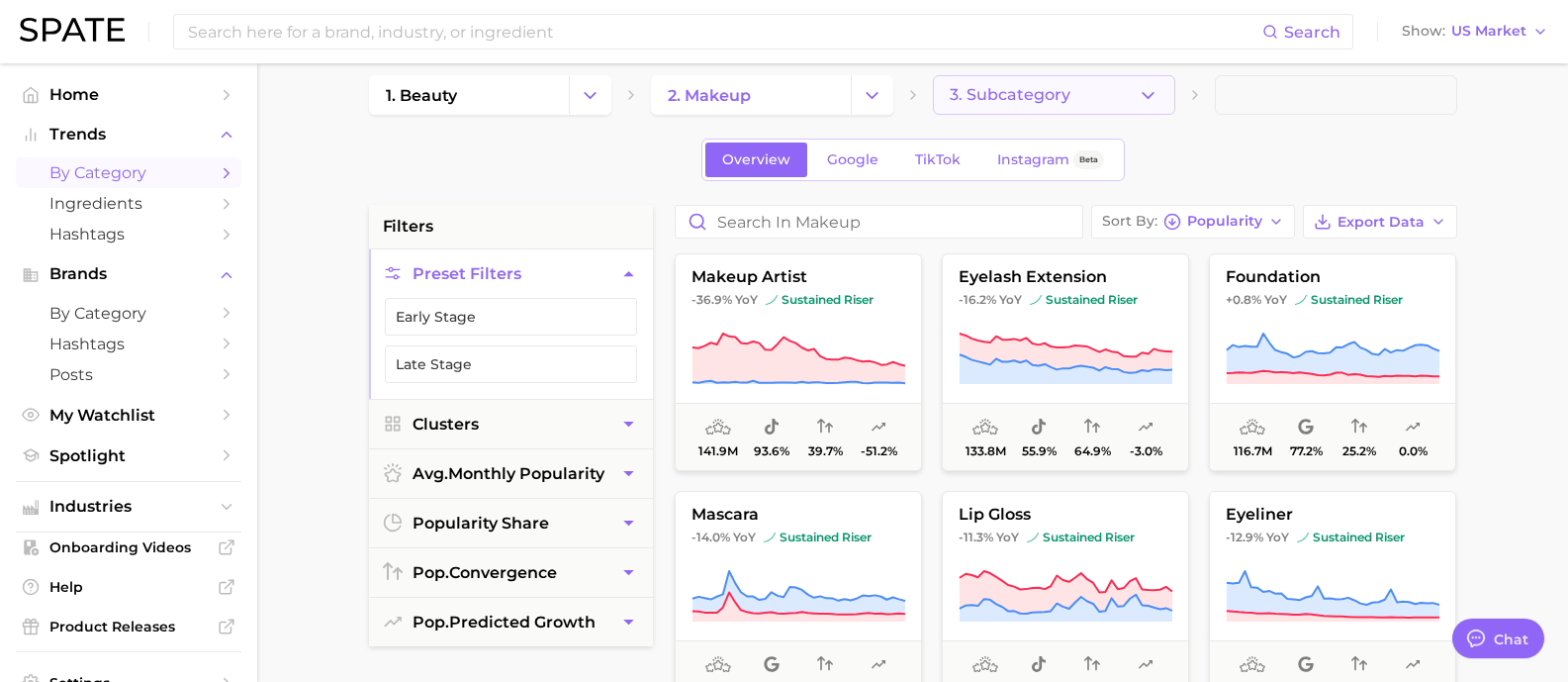 click on "3. Subcategory" at bounding box center [1054, 95] 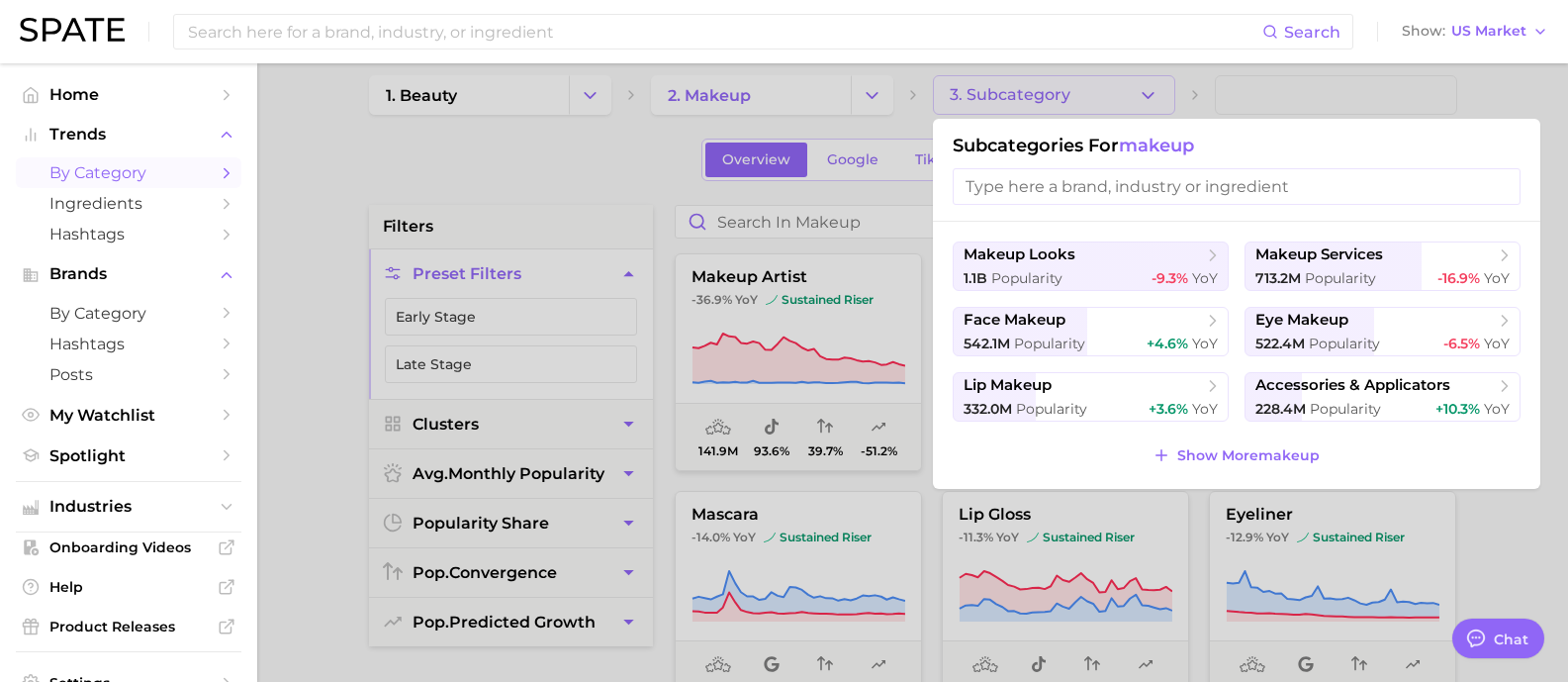 click at bounding box center (1237, 186) 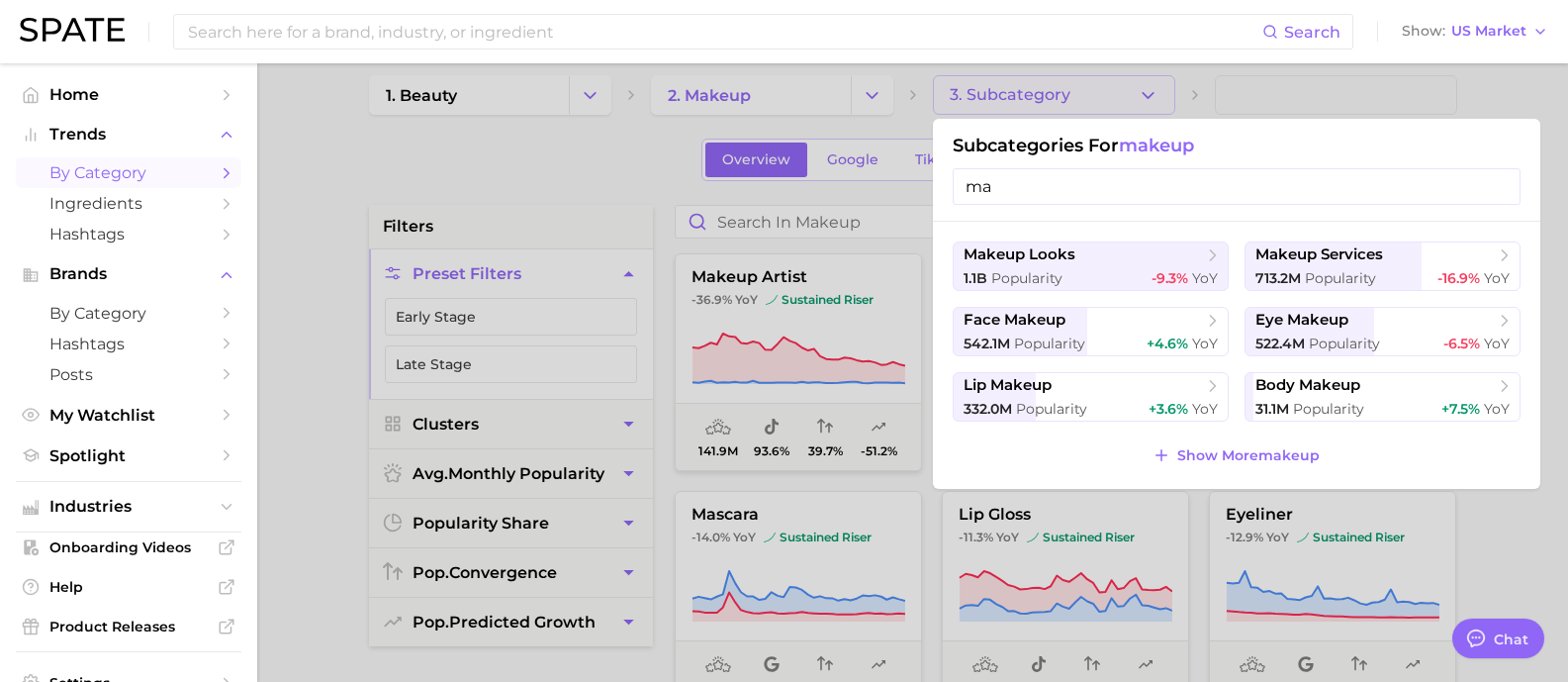 type on "m" 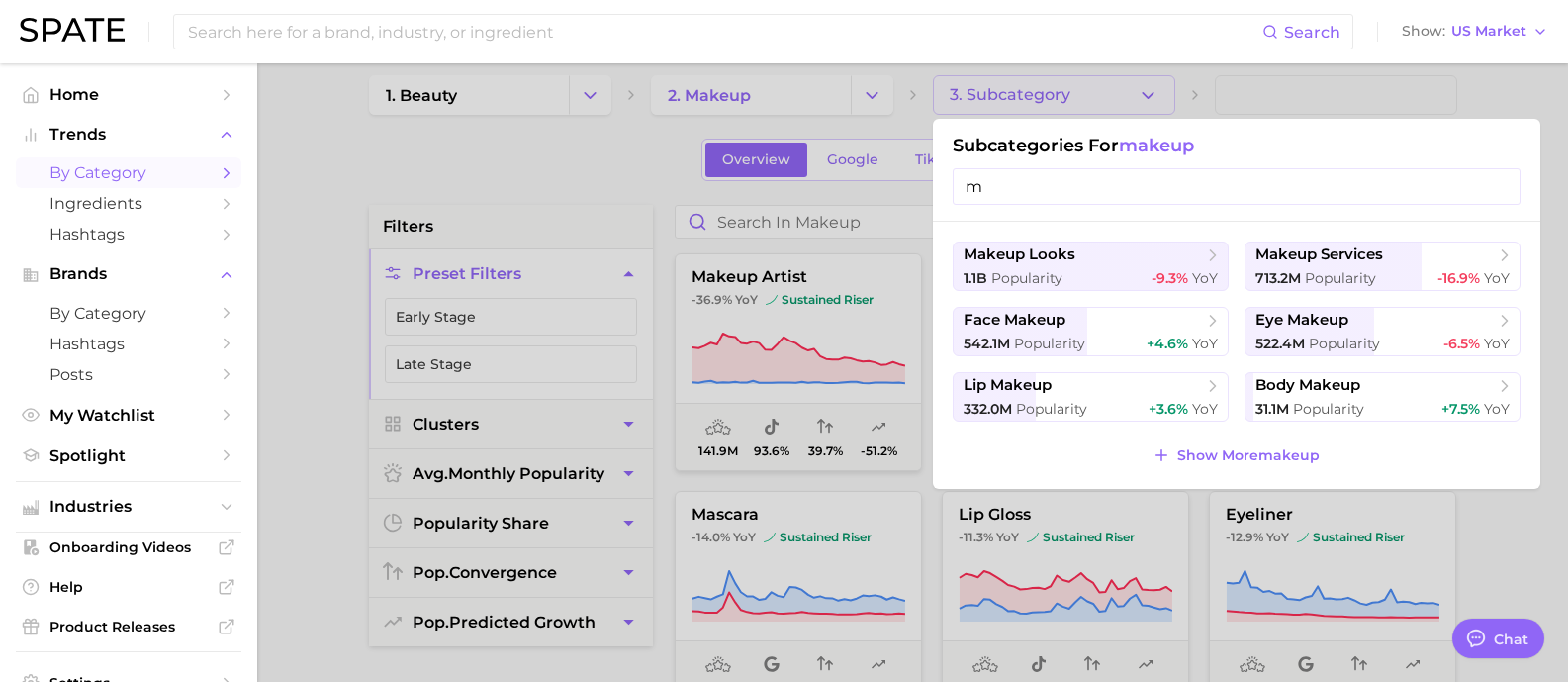 type 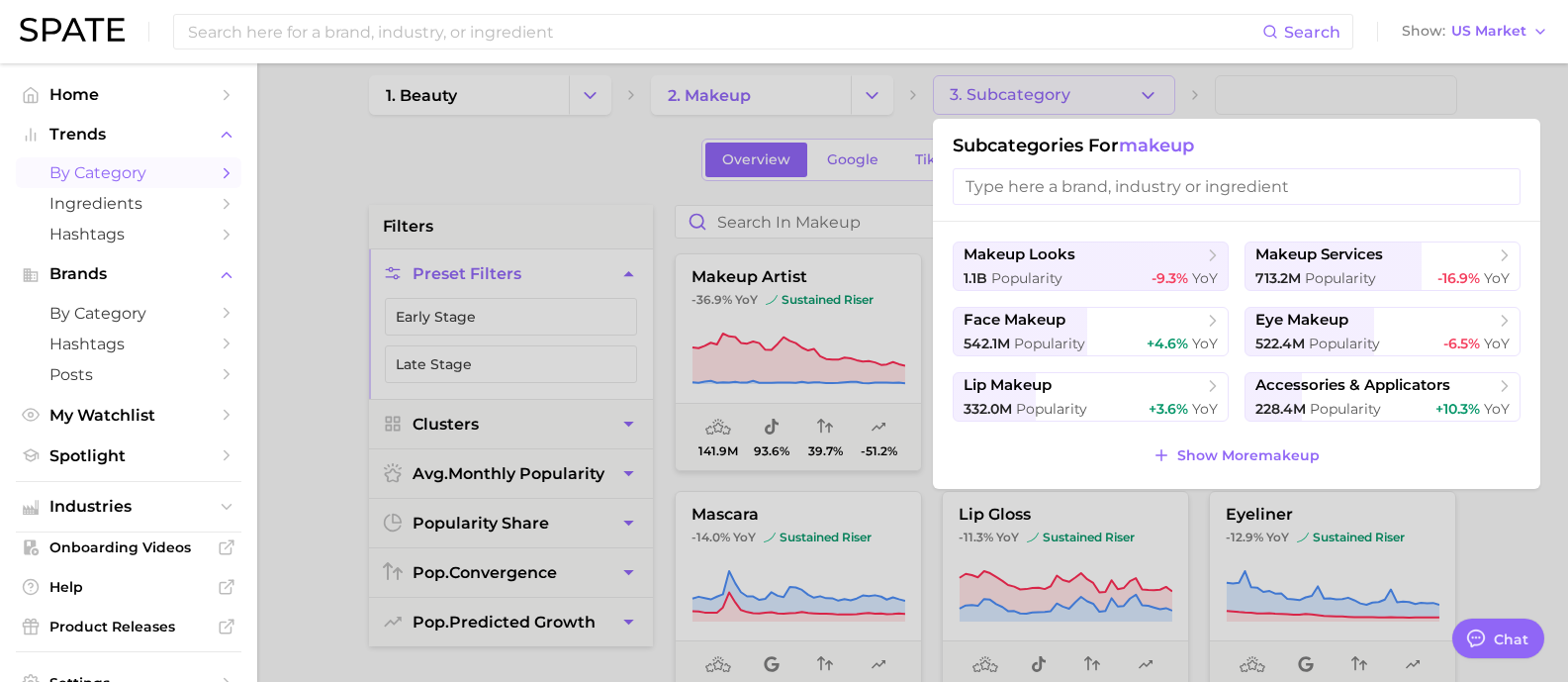 click at bounding box center [784, 341] 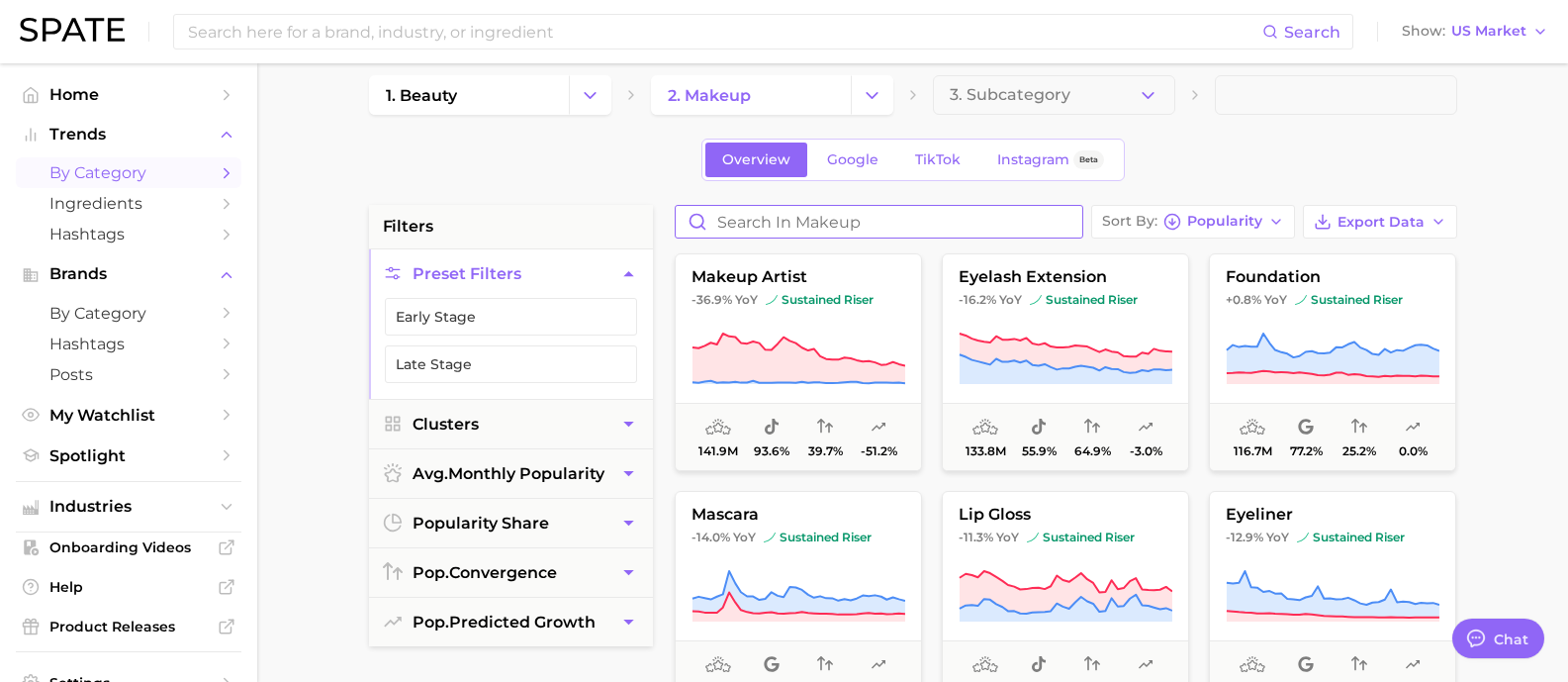 click at bounding box center [878, 222] 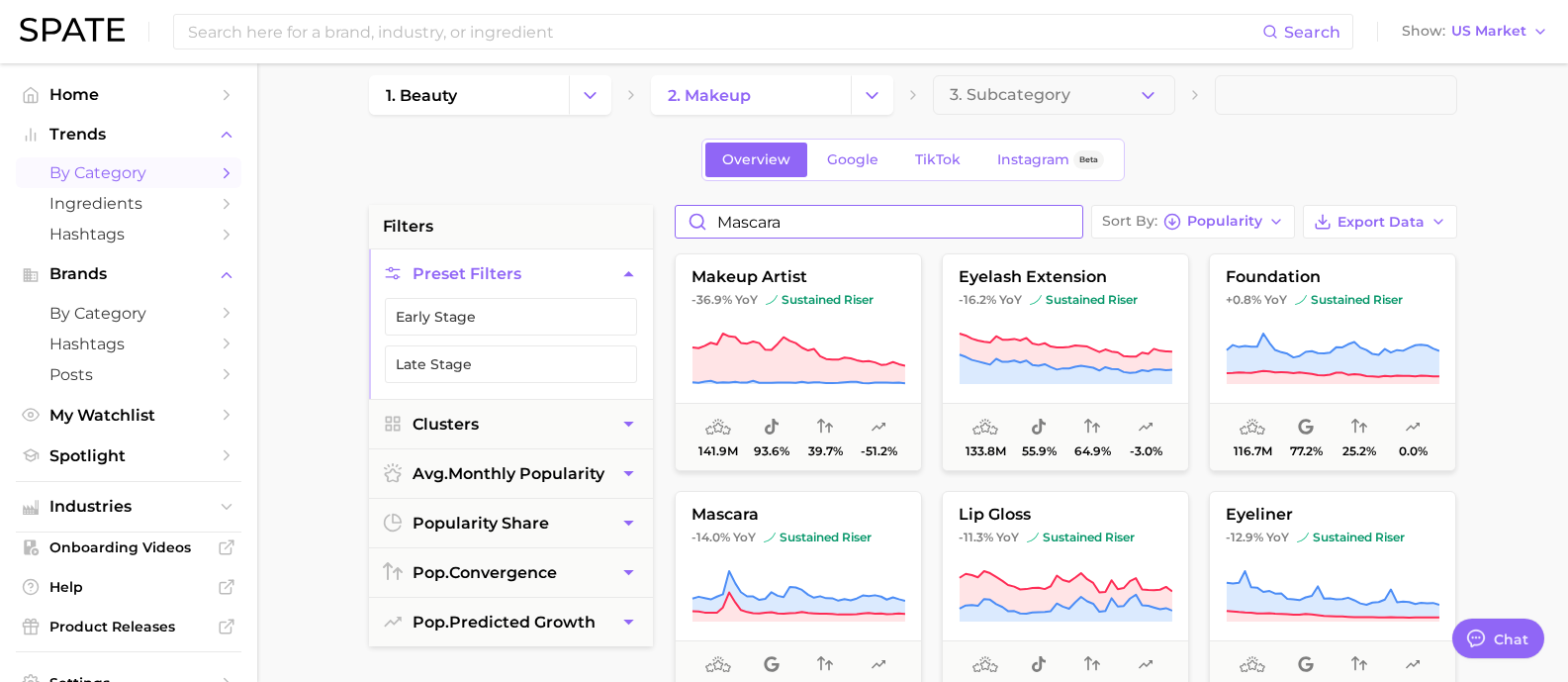 type on "mascara" 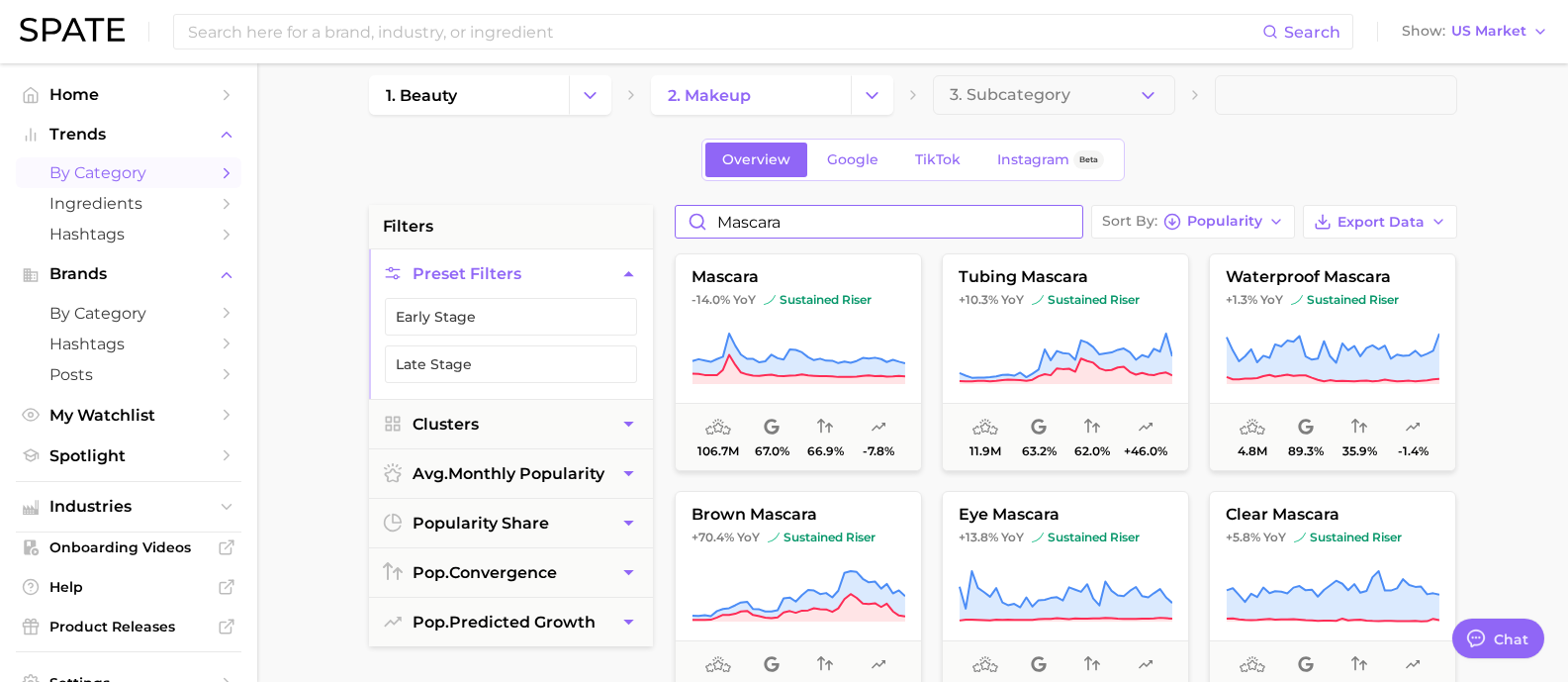 click on "mascara" at bounding box center [878, 222] 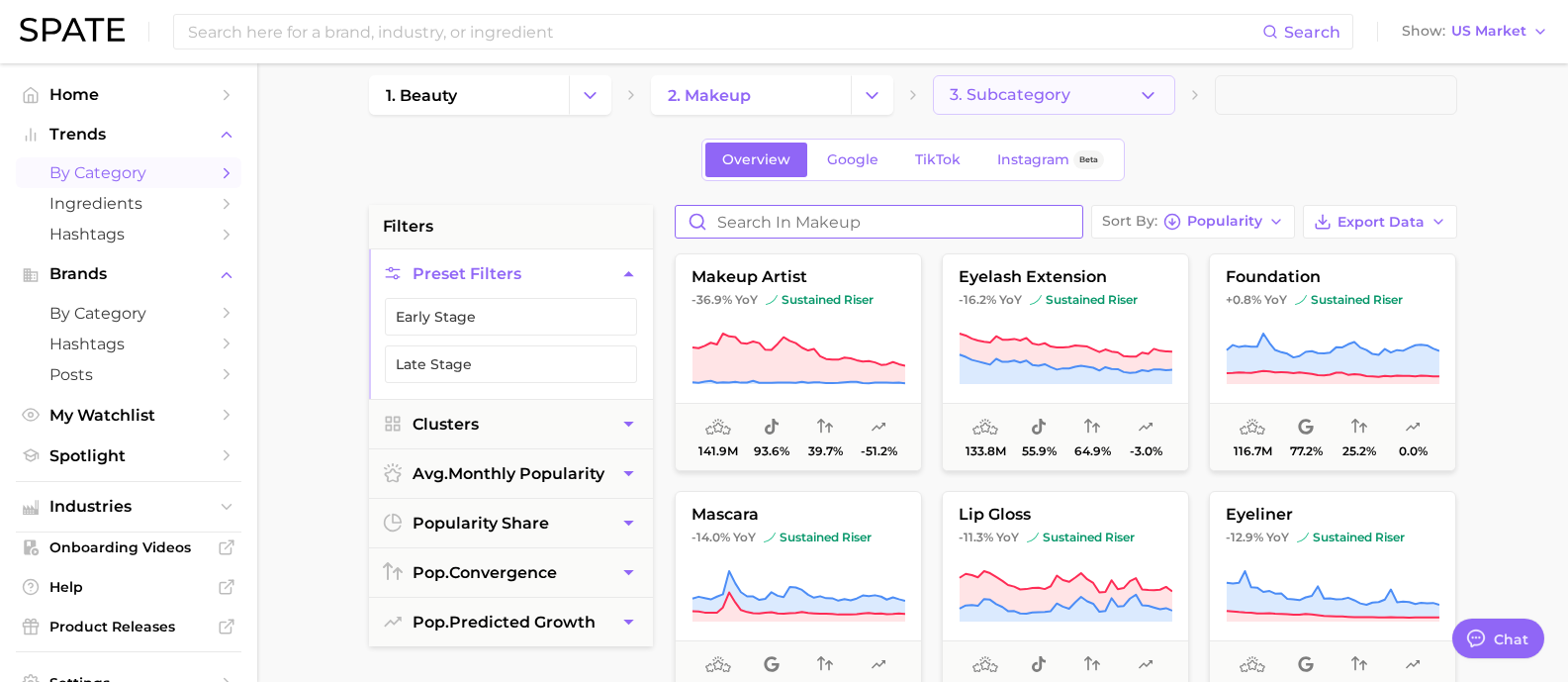 click 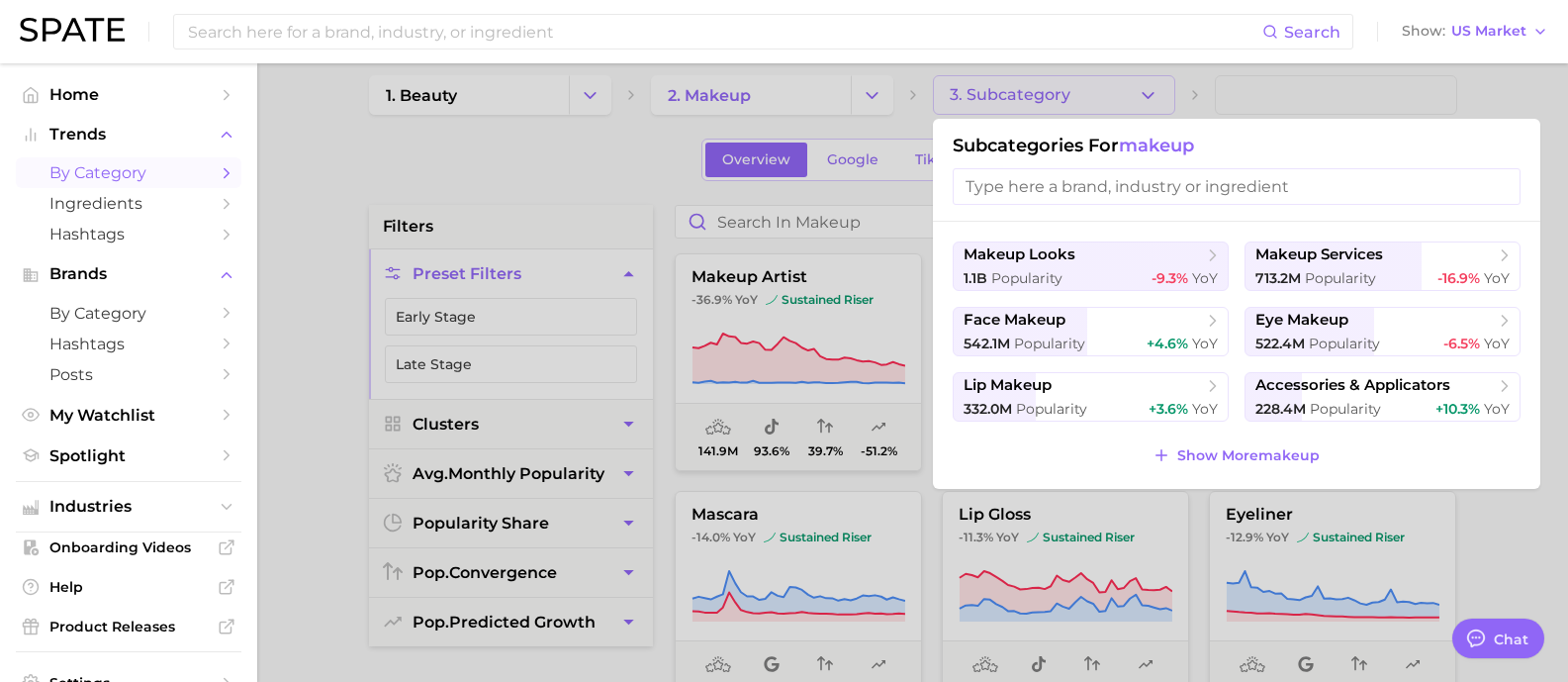 click at bounding box center [1237, 186] 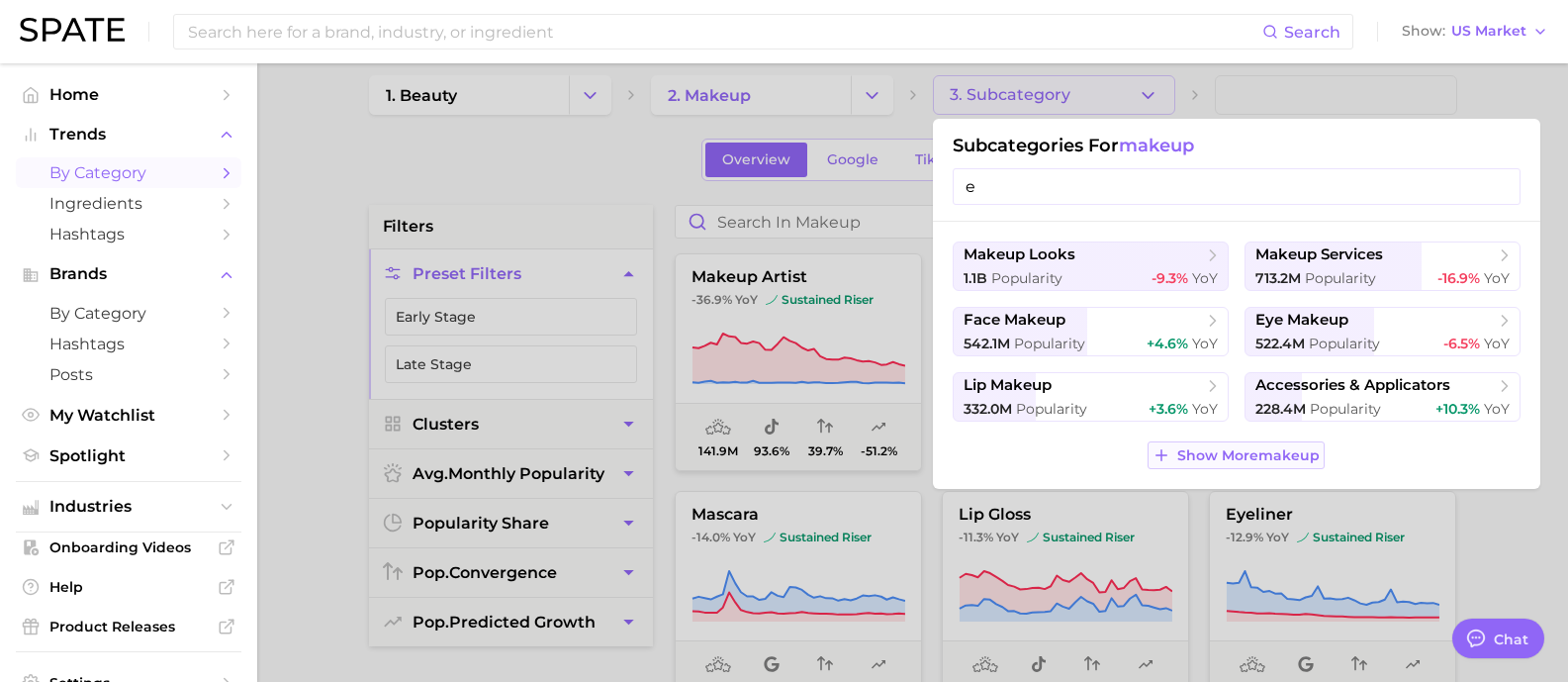 type on "e" 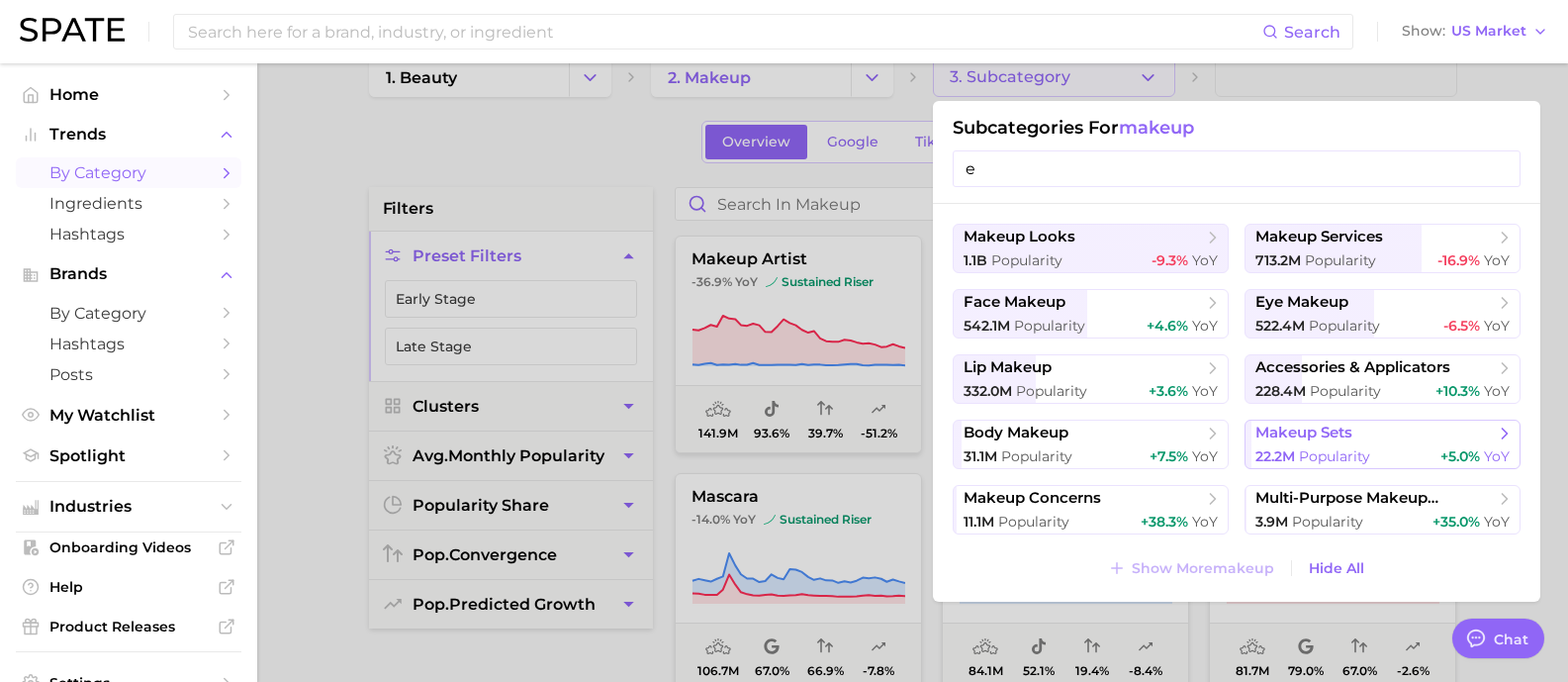 scroll, scrollTop: 0, scrollLeft: 0, axis: both 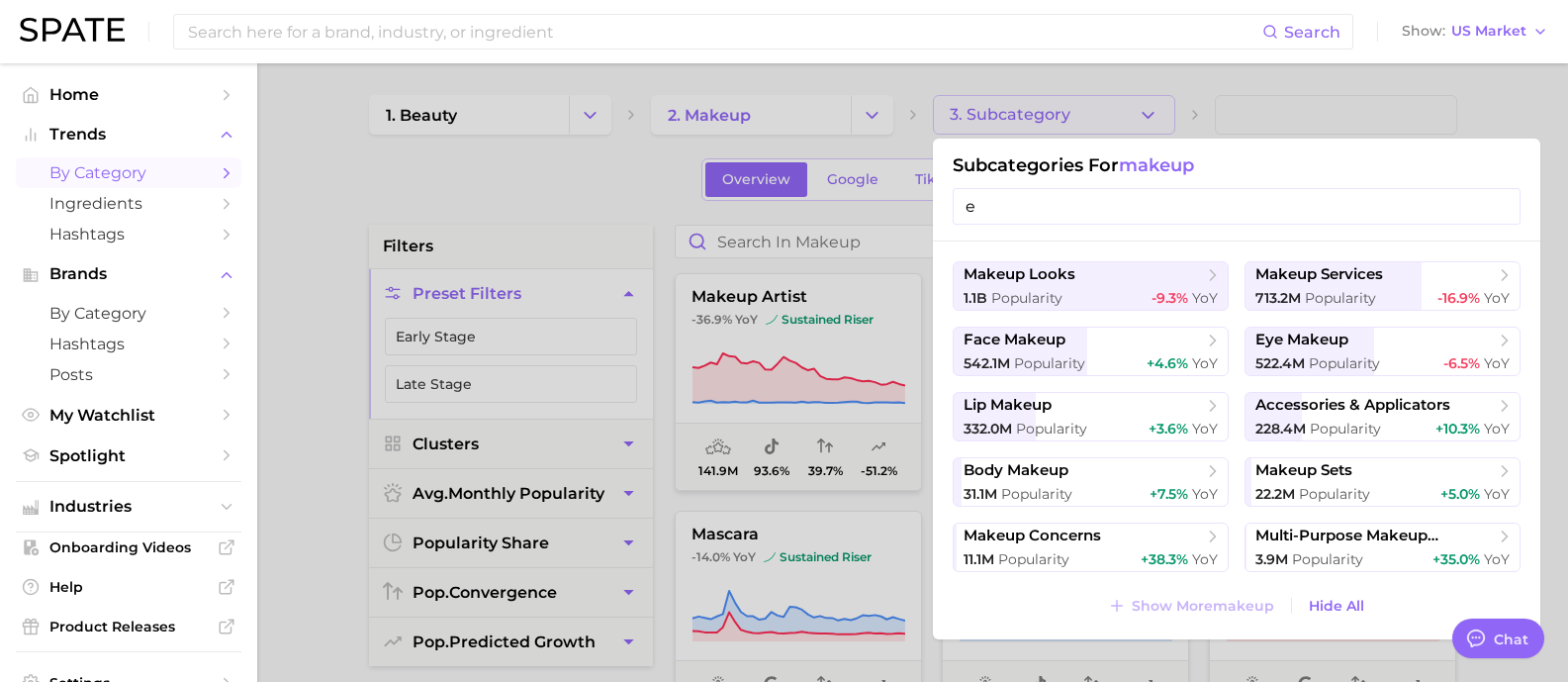 click at bounding box center (784, 341) 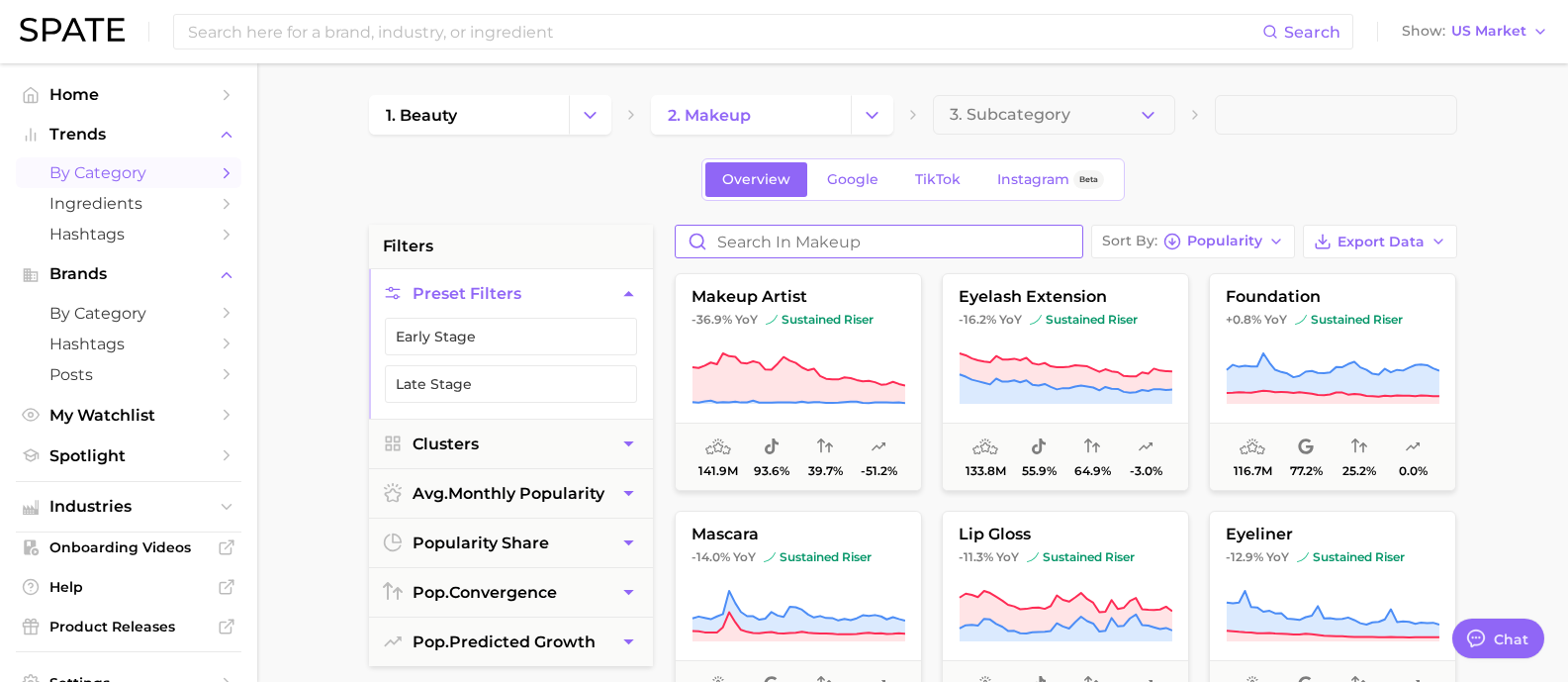 click at bounding box center (878, 242) 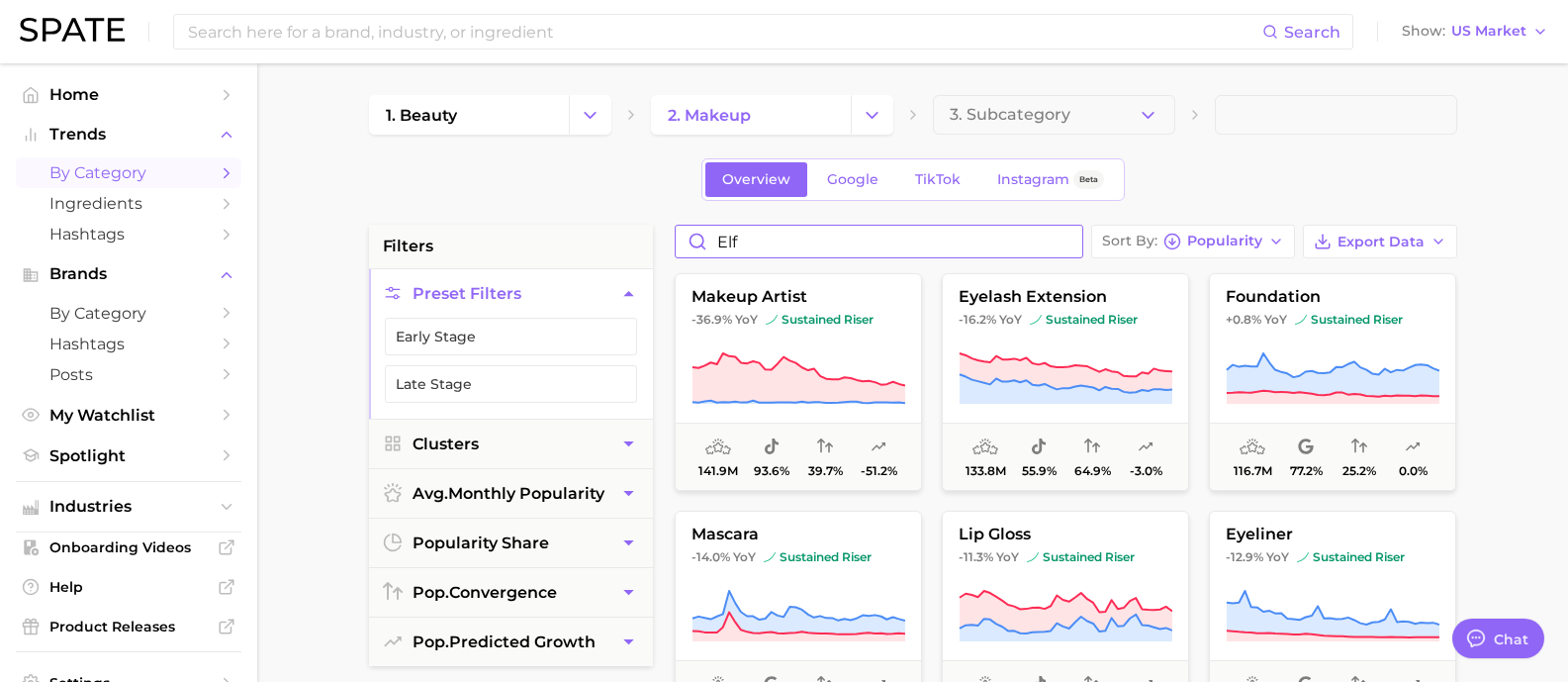 type on "elf" 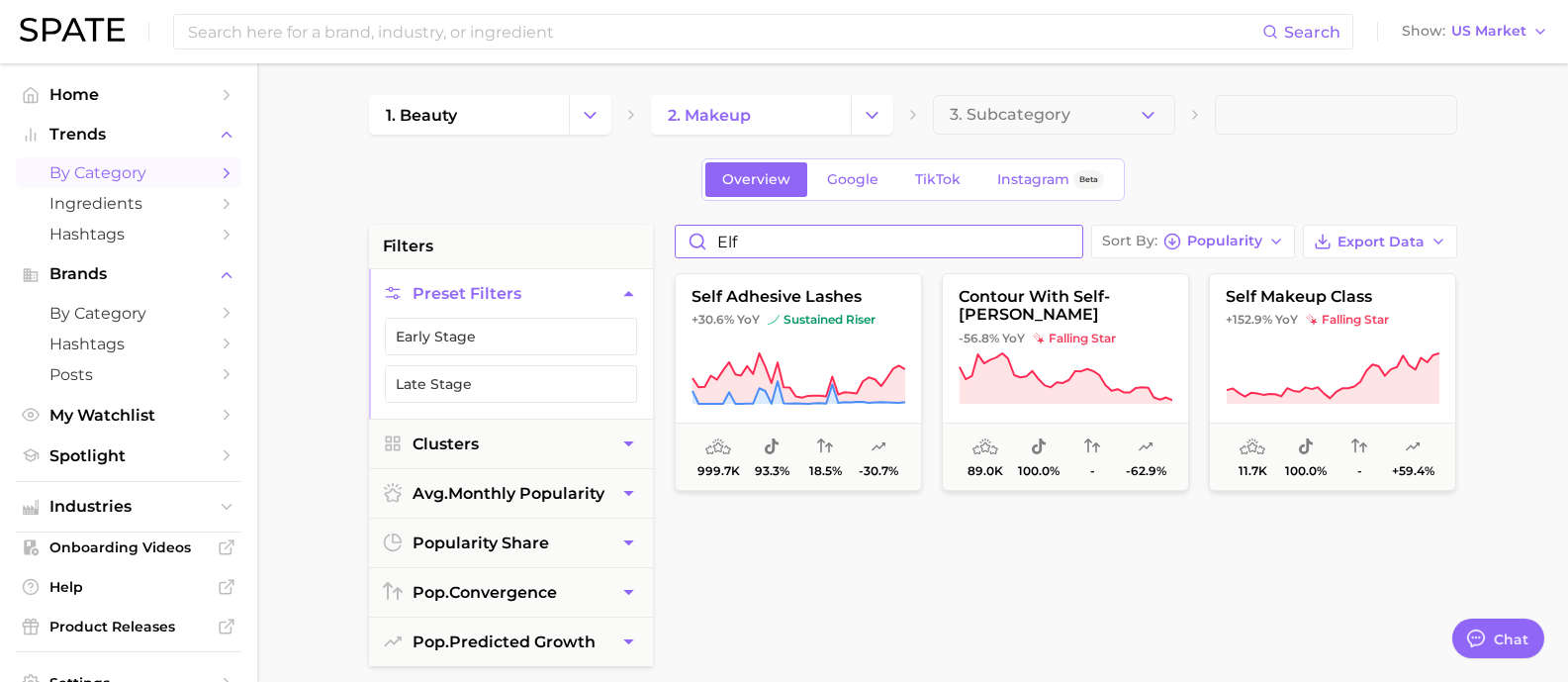 drag, startPoint x: 762, startPoint y: 244, endPoint x: 690, endPoint y: 243, distance: 72.00694 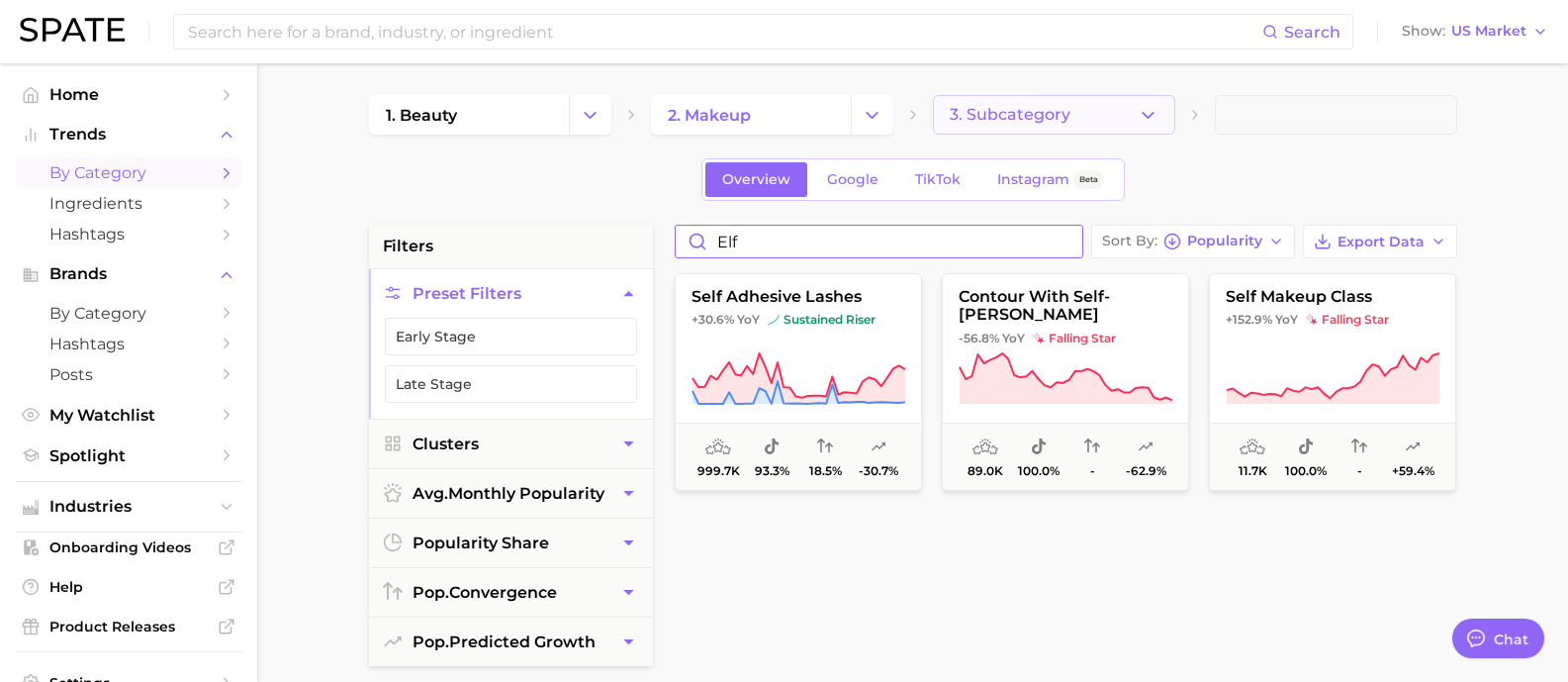click on "3. Subcategory" at bounding box center [1054, 115] 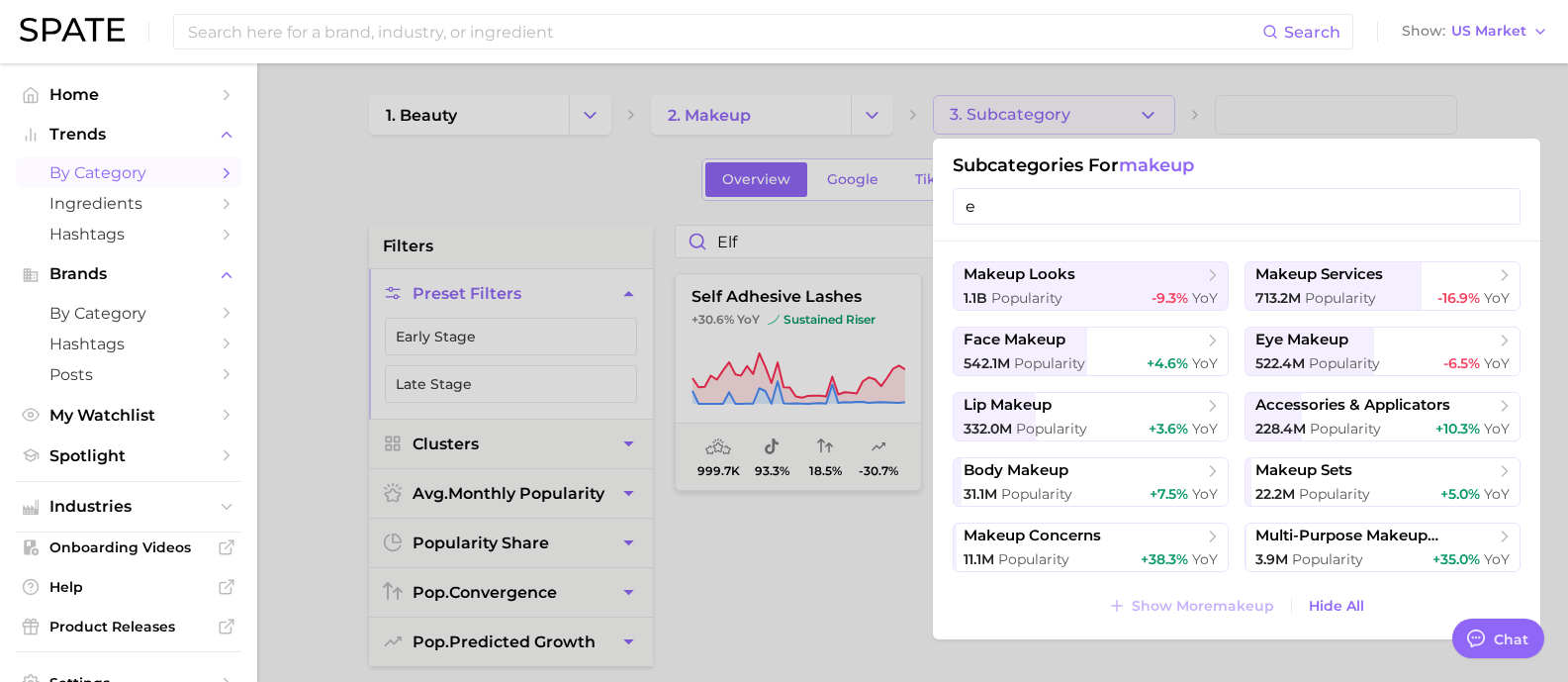 click at bounding box center (784, 341) 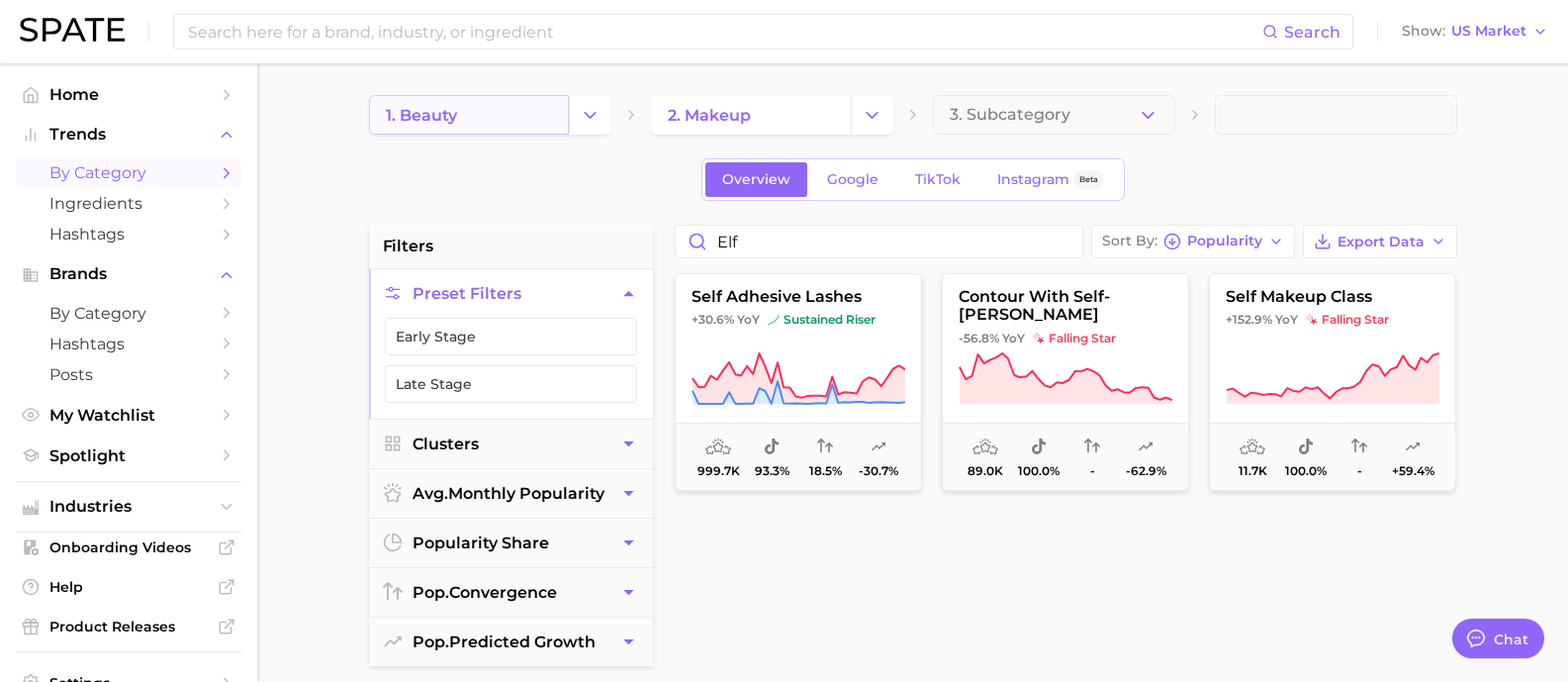 click on "1. beauty" at bounding box center [469, 115] 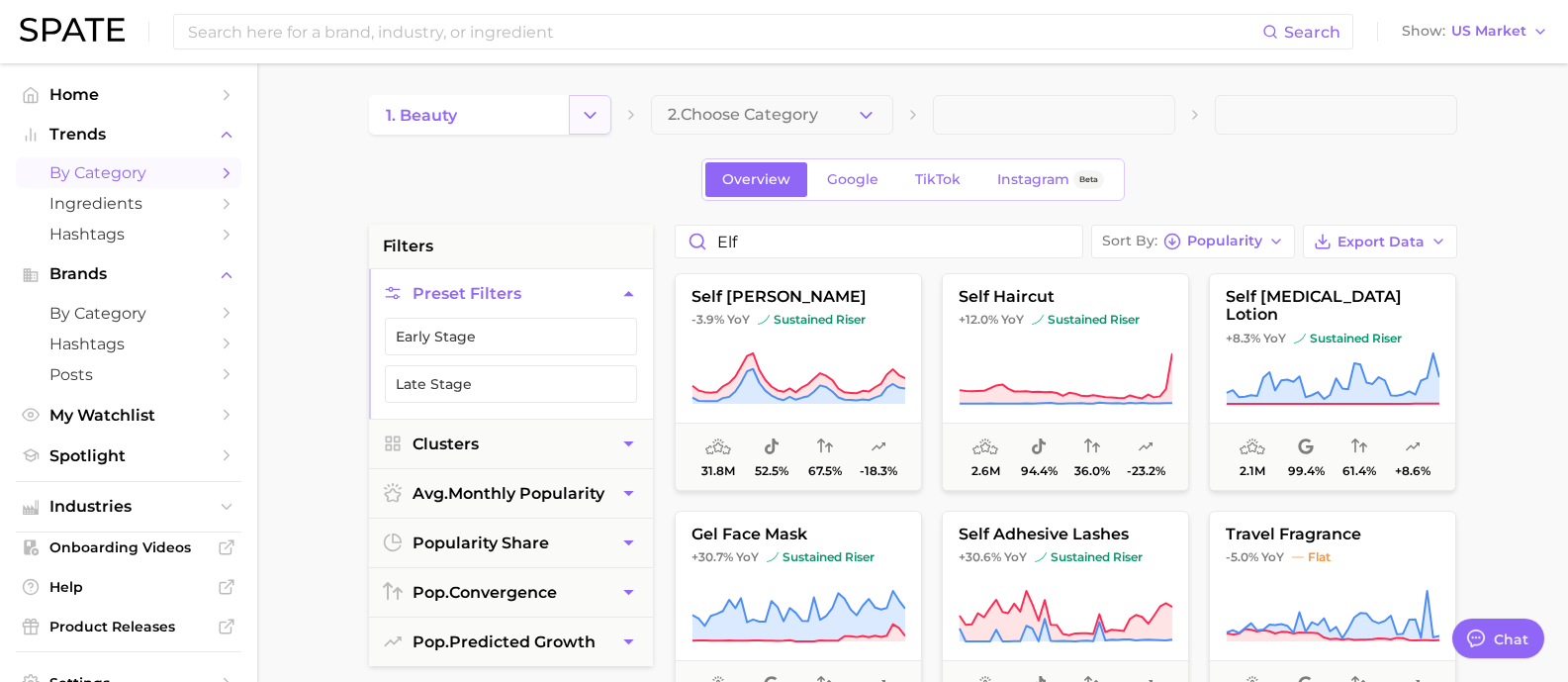 click 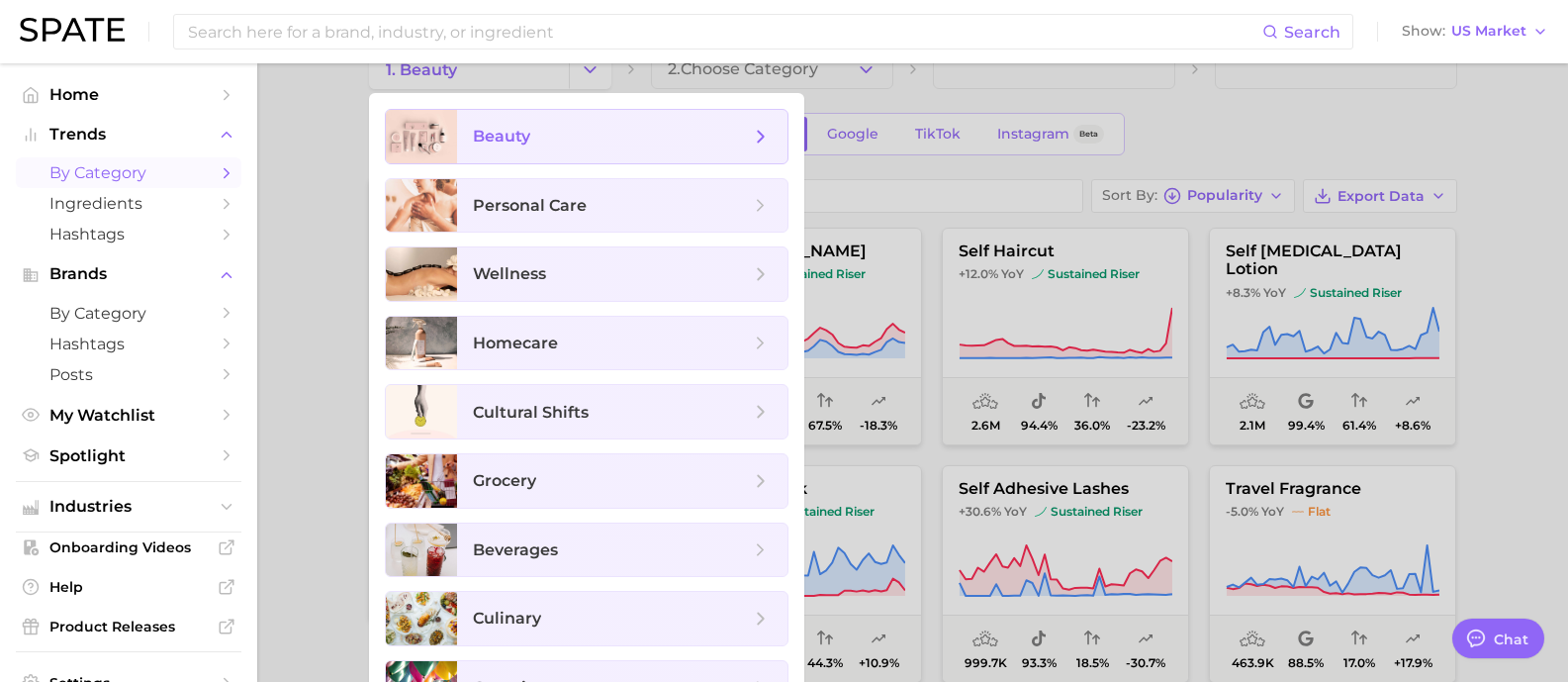 scroll, scrollTop: 0, scrollLeft: 0, axis: both 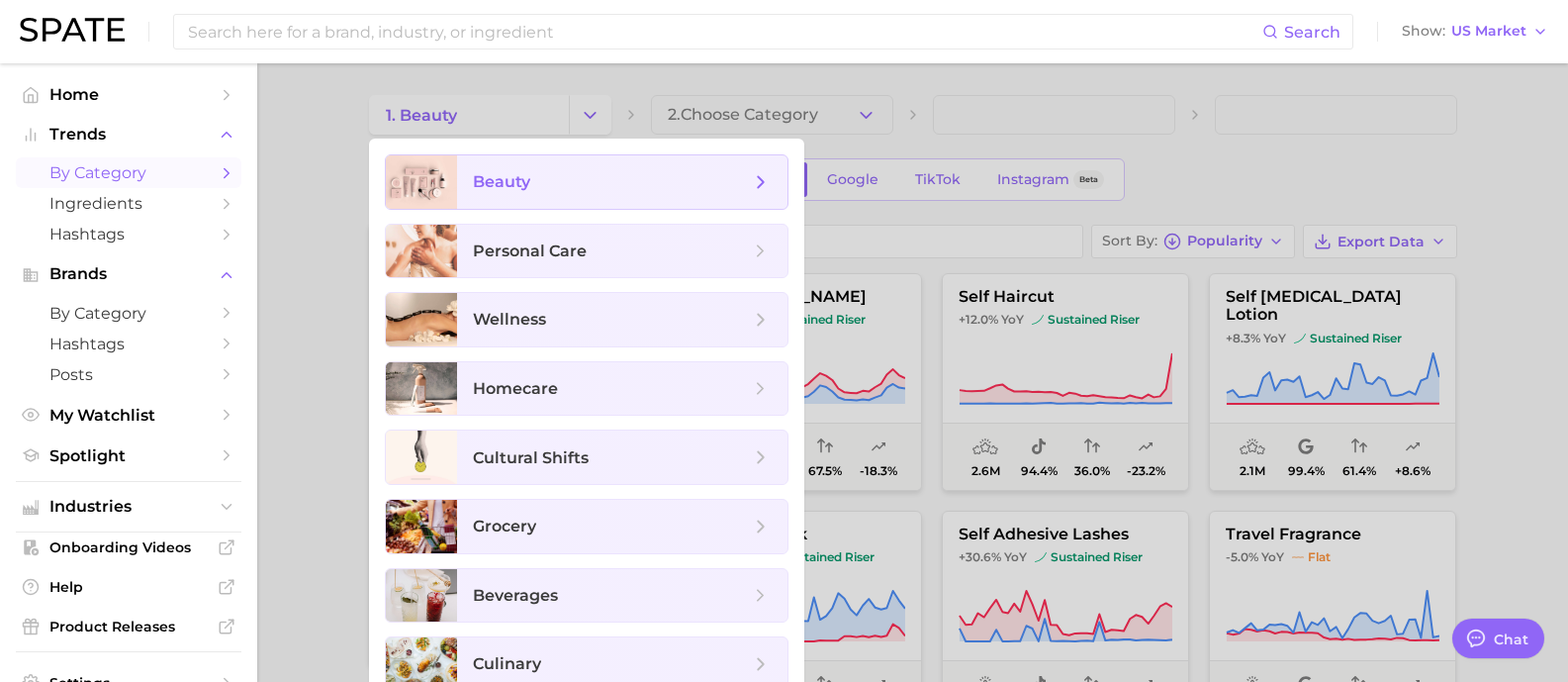 click on "beauty" at bounding box center [611, 182] 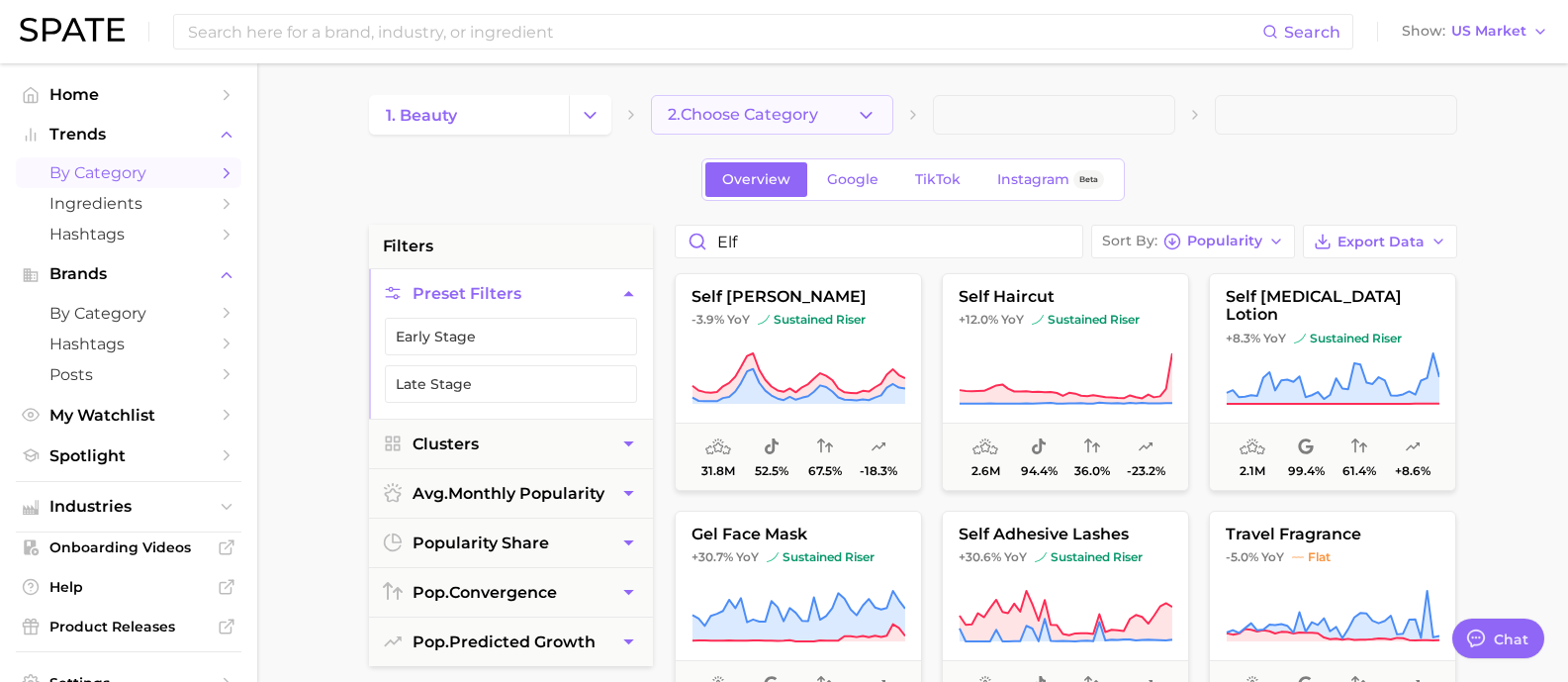 click 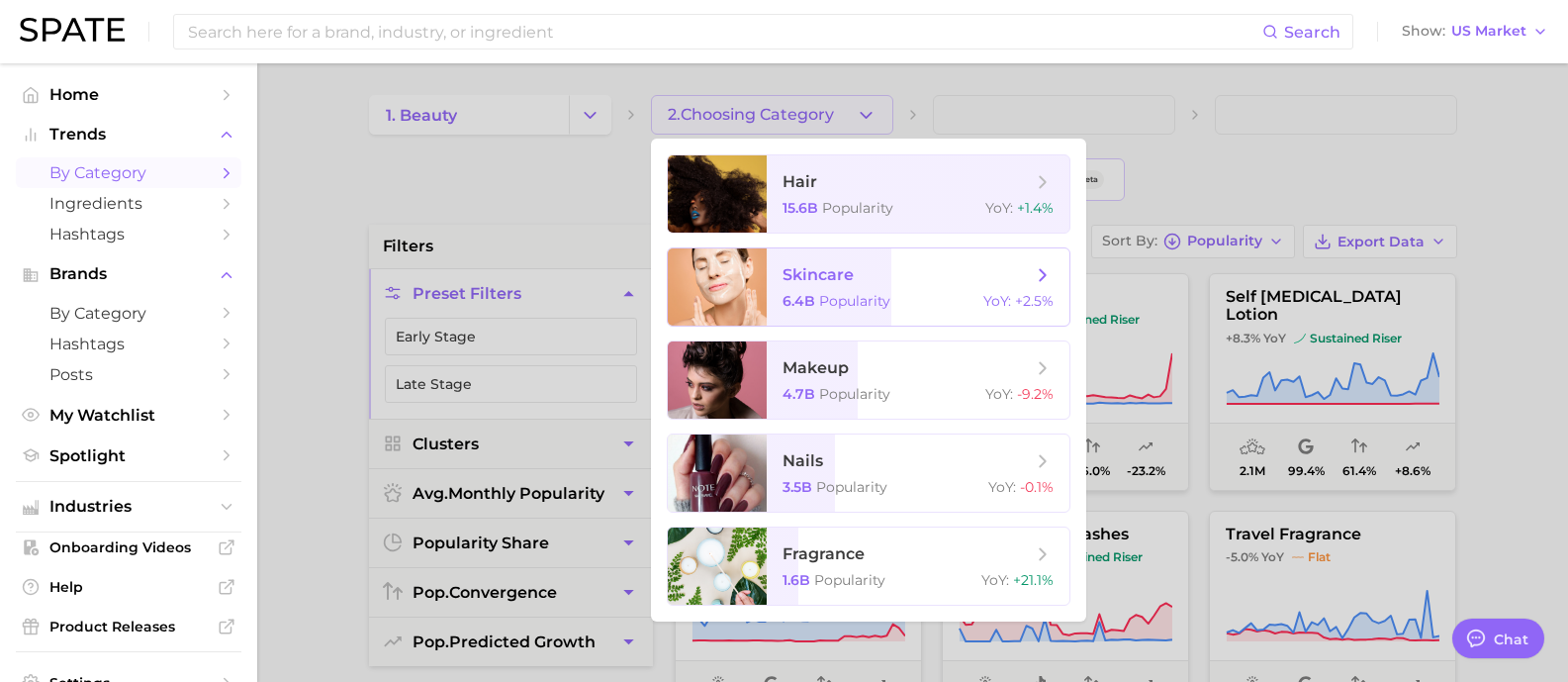 click on "YoY :" at bounding box center (997, 301) 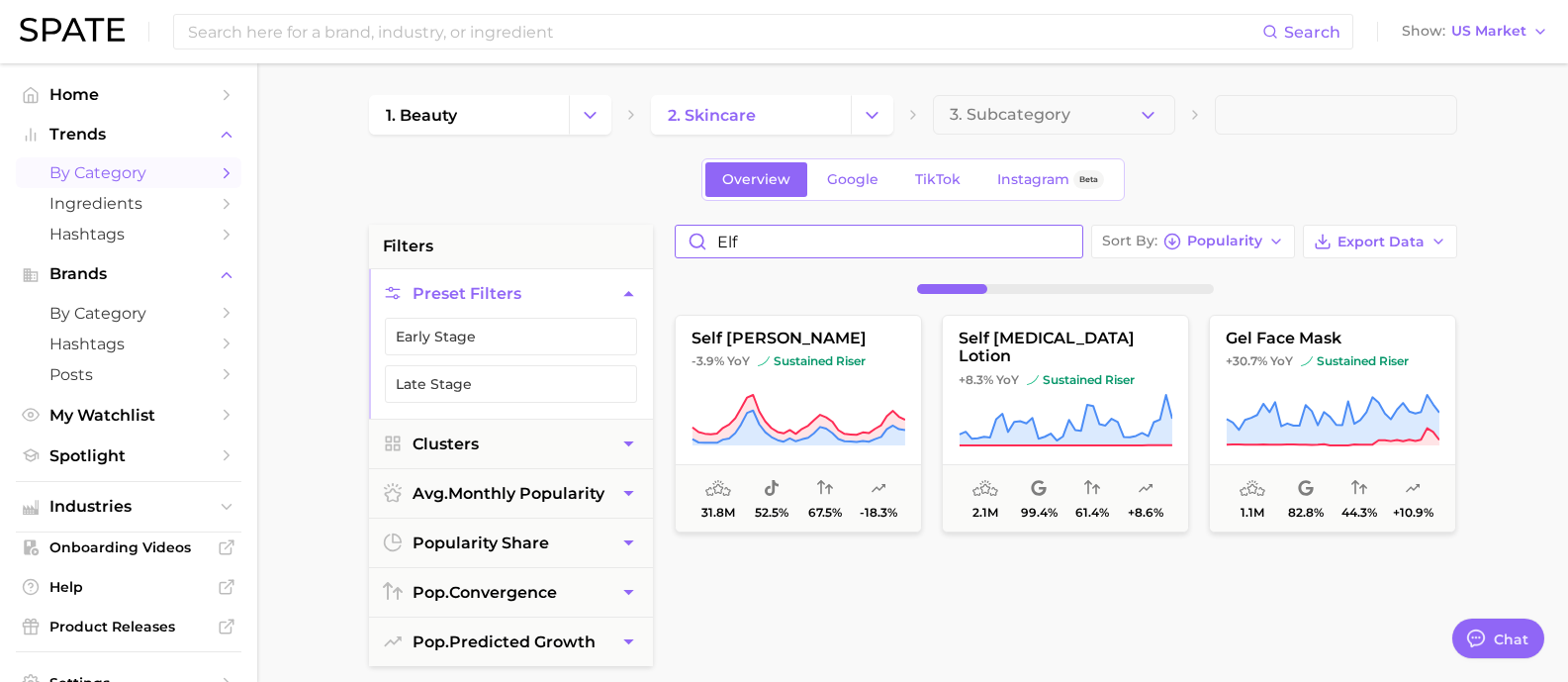 drag, startPoint x: 758, startPoint y: 248, endPoint x: 723, endPoint y: 245, distance: 35.128336 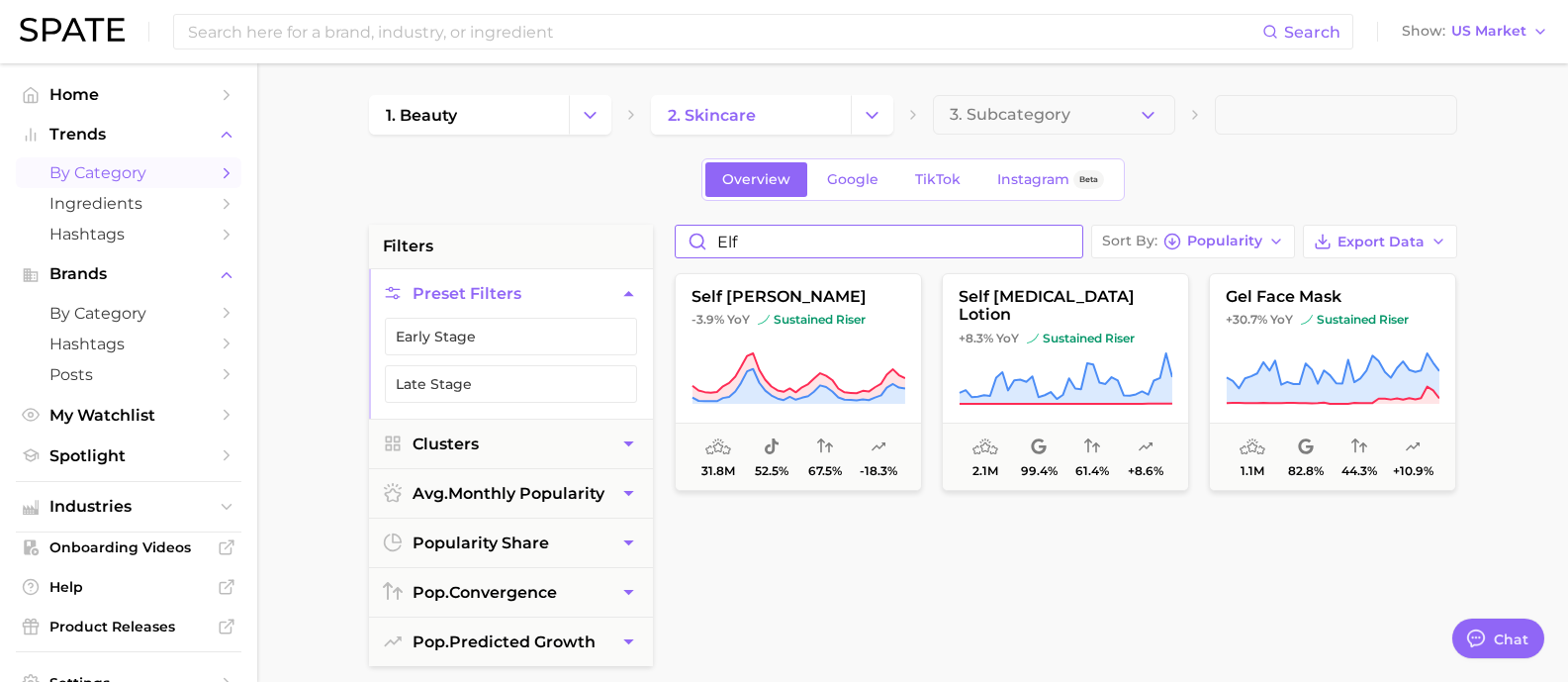 type on "e" 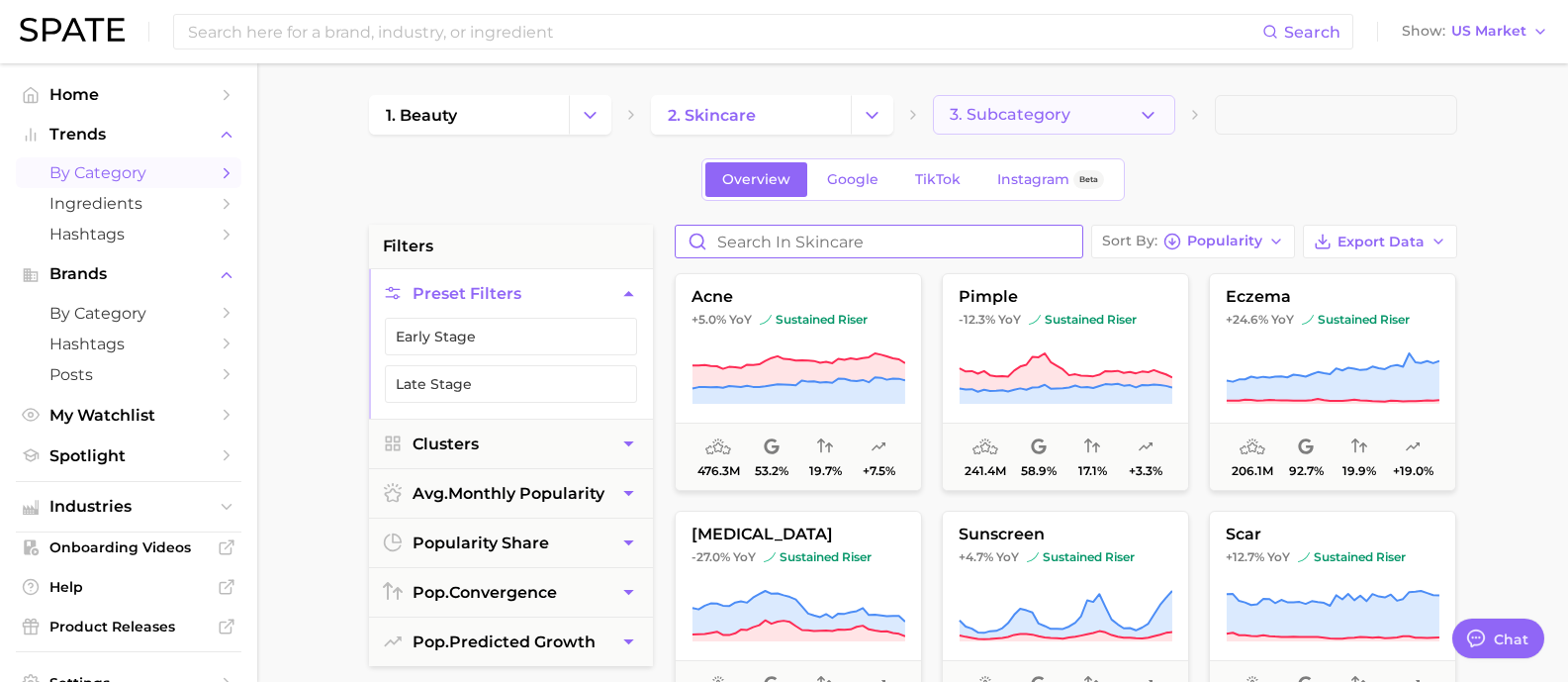 click on "3. Subcategory" at bounding box center (1054, 115) 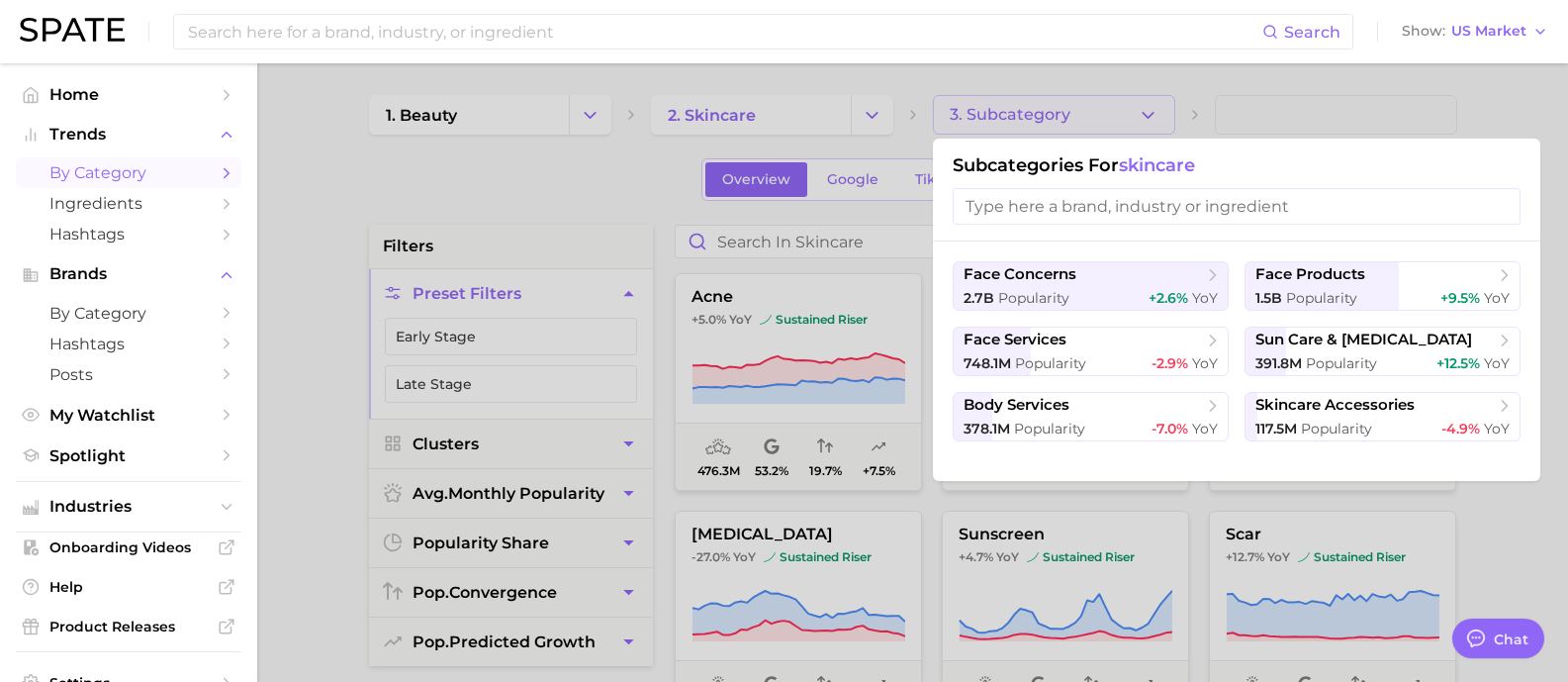 click at bounding box center (784, 341) 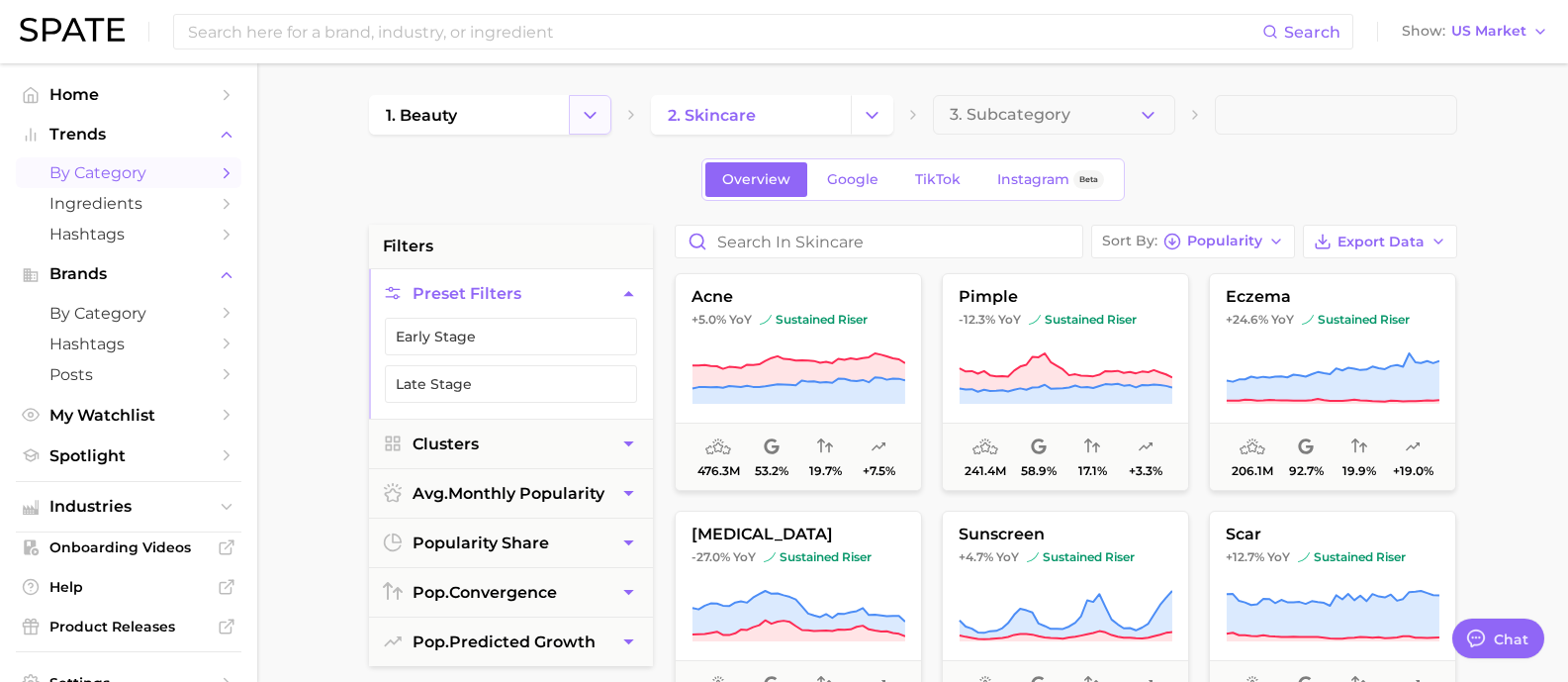 click 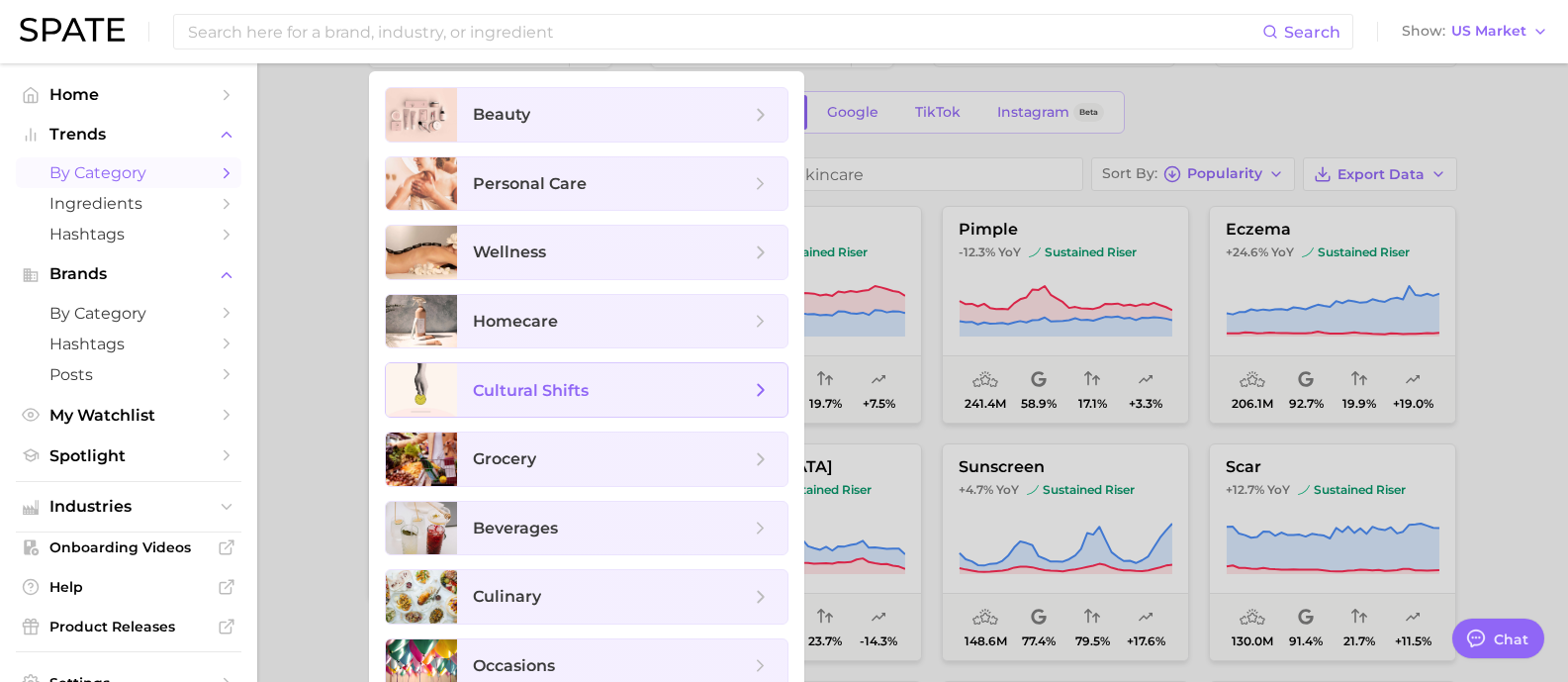 scroll, scrollTop: 118, scrollLeft: 0, axis: vertical 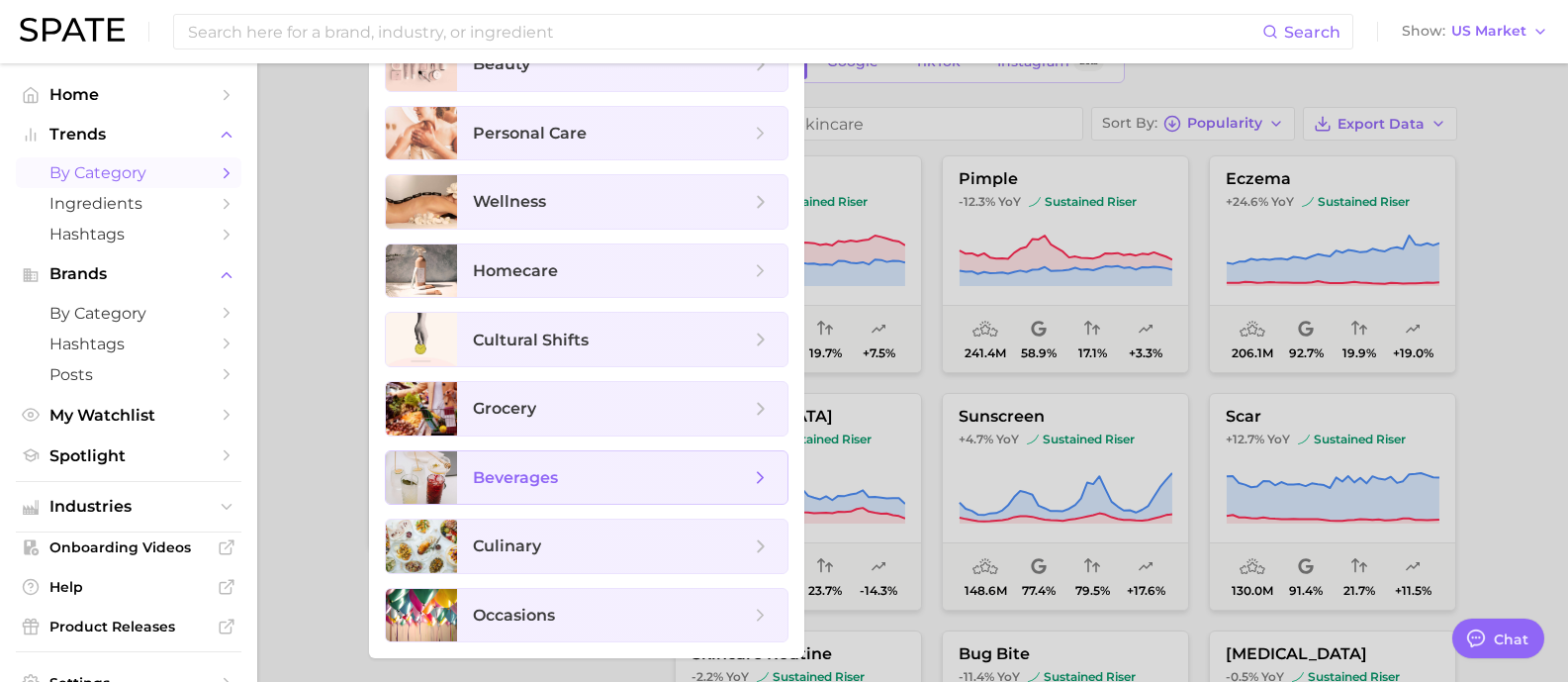 click on "beverages" at bounding box center [611, 478] 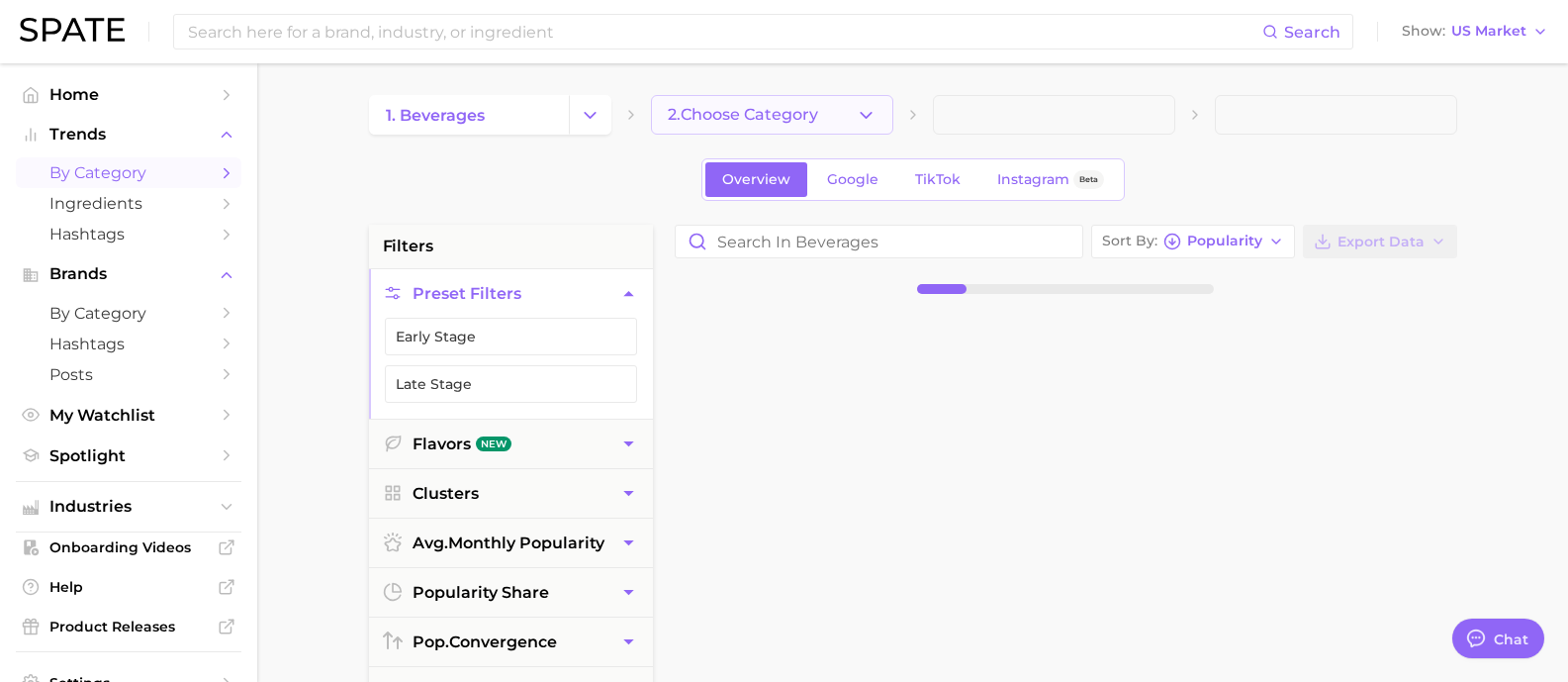 click on "2.  Choose Category" at bounding box center [772, 115] 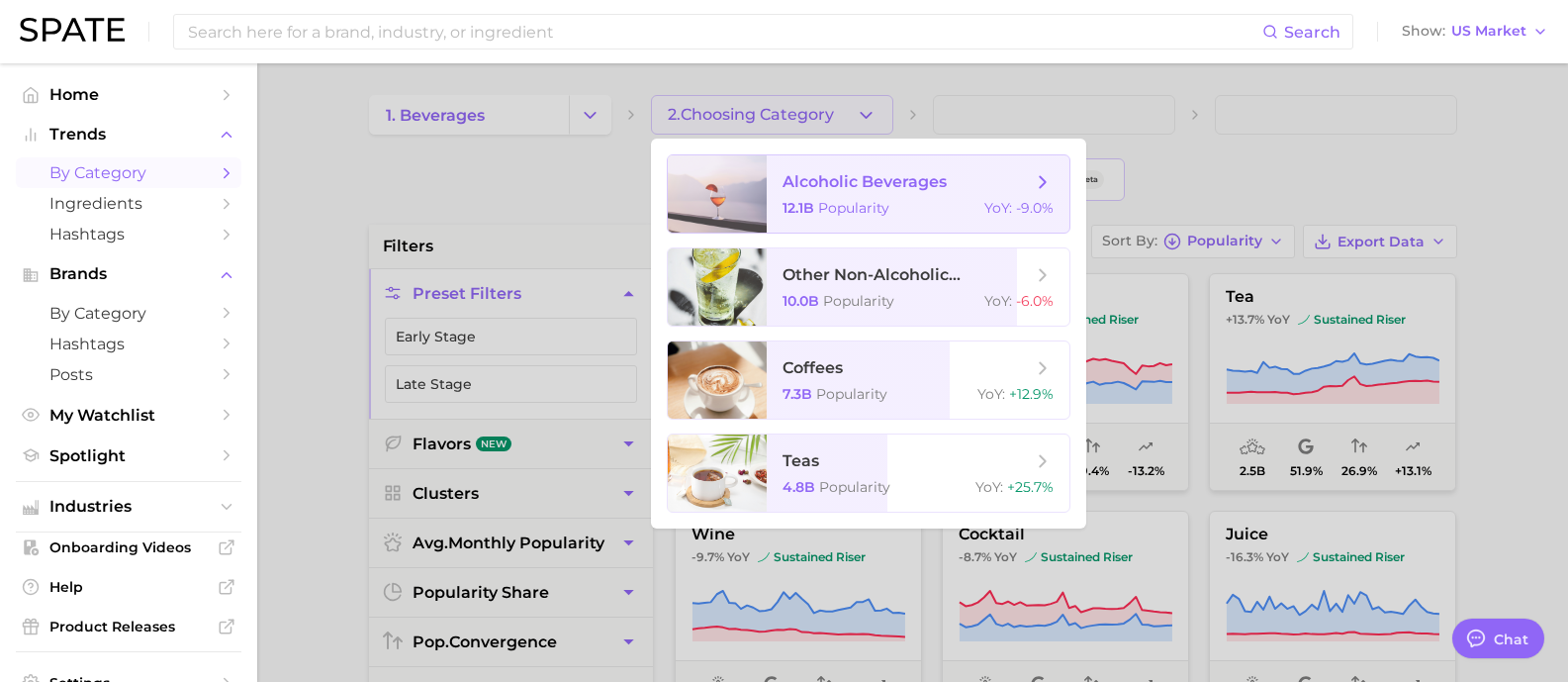 click on "alcoholic beverages 12.1b   Popularity YoY :   -9.0%" at bounding box center (918, 194) 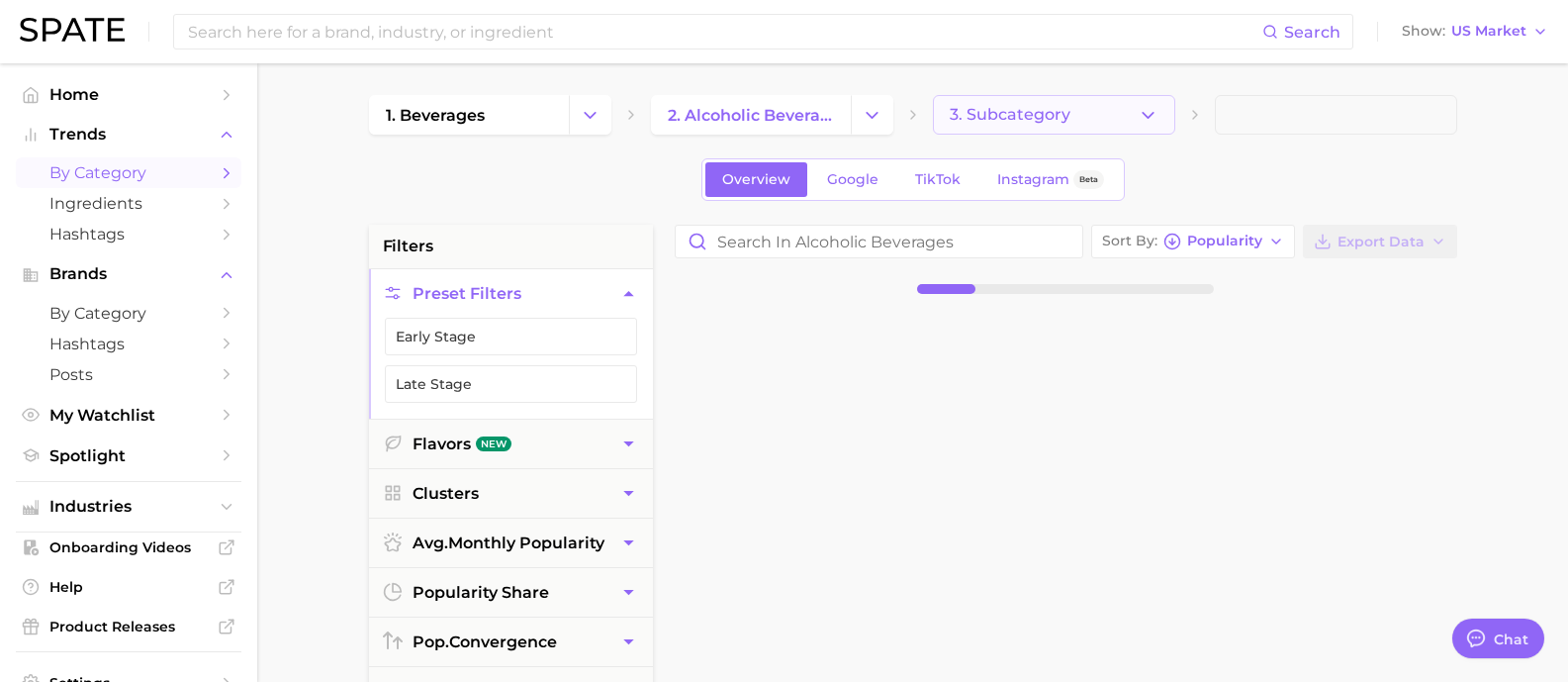 click 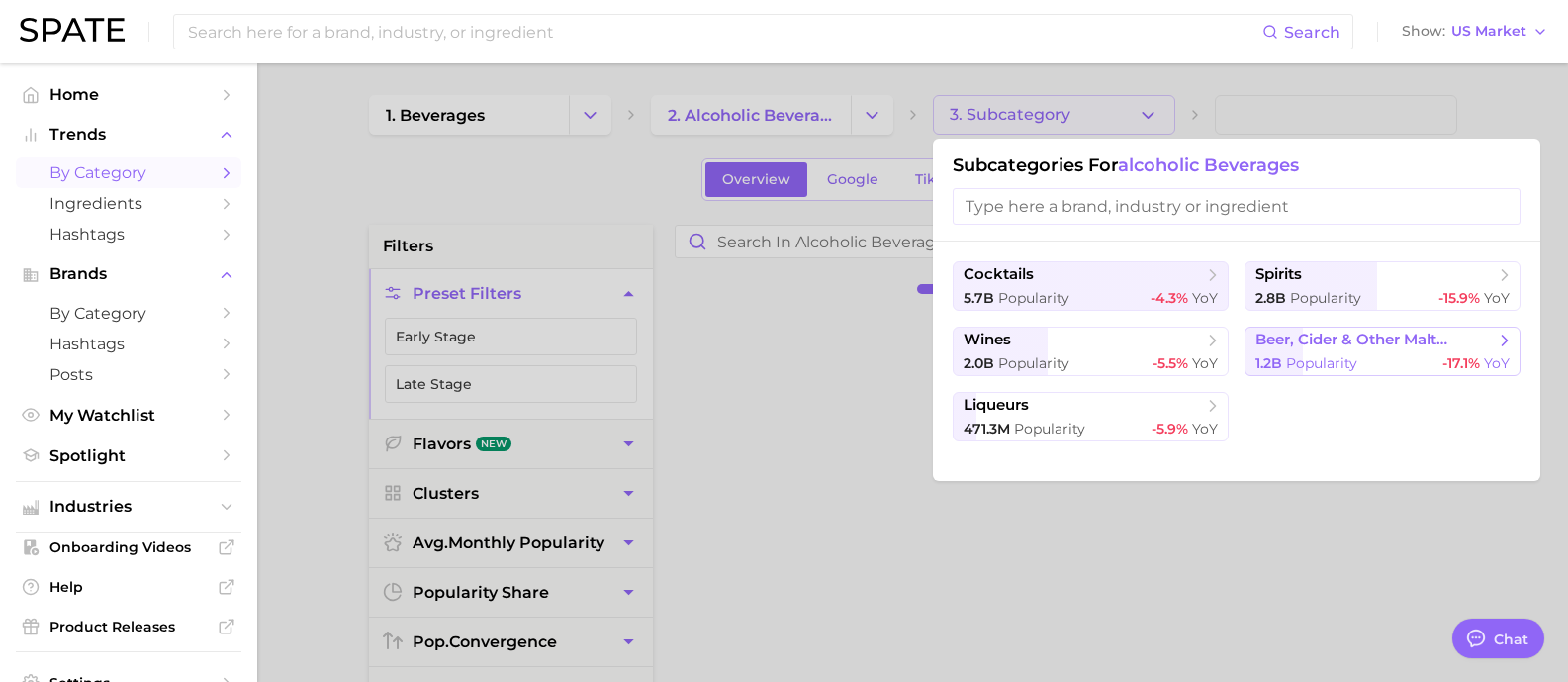 click on "beer, cider & other malt beverages" at bounding box center [1375, 340] 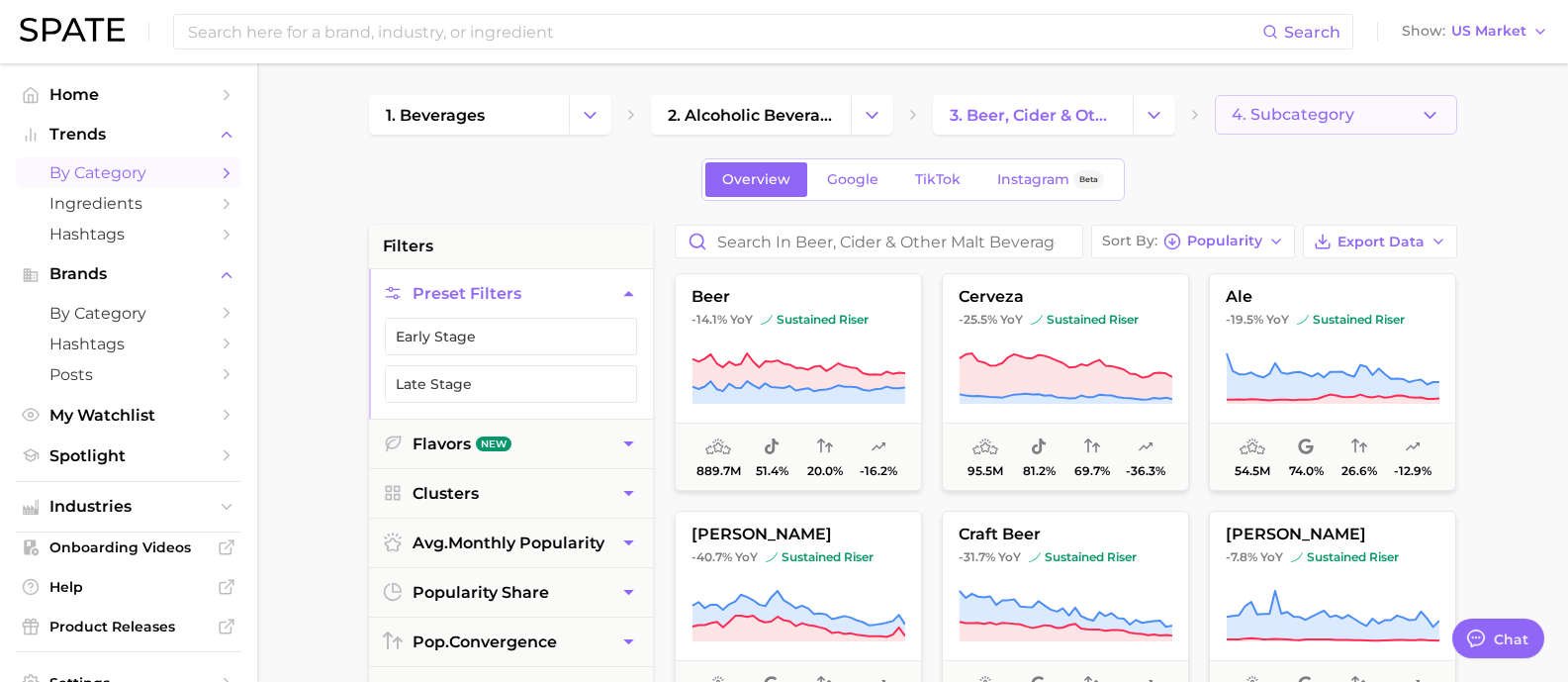 click on "4. Subcategory" at bounding box center (1336, 115) 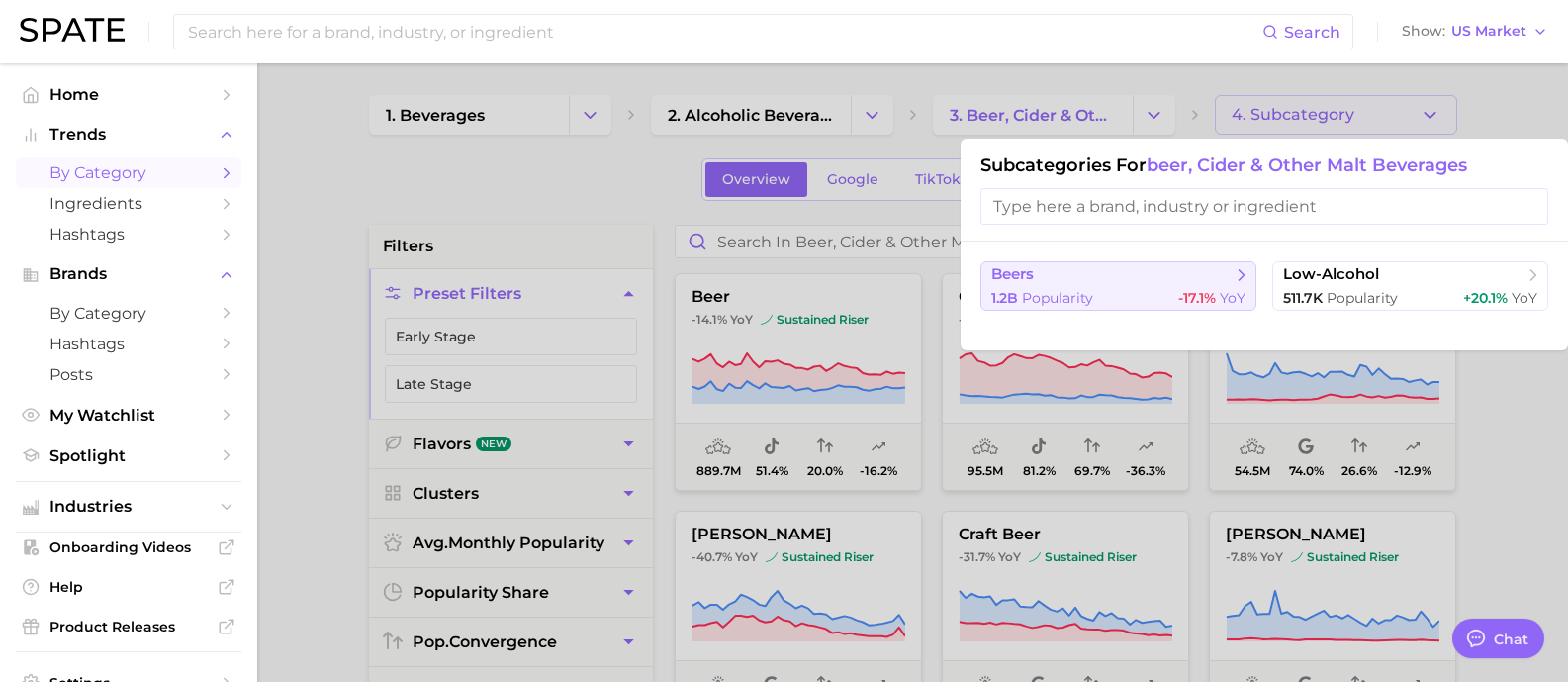 click on "1.2b   Popularity -17.1%   YoY" at bounding box center [1118, 298] 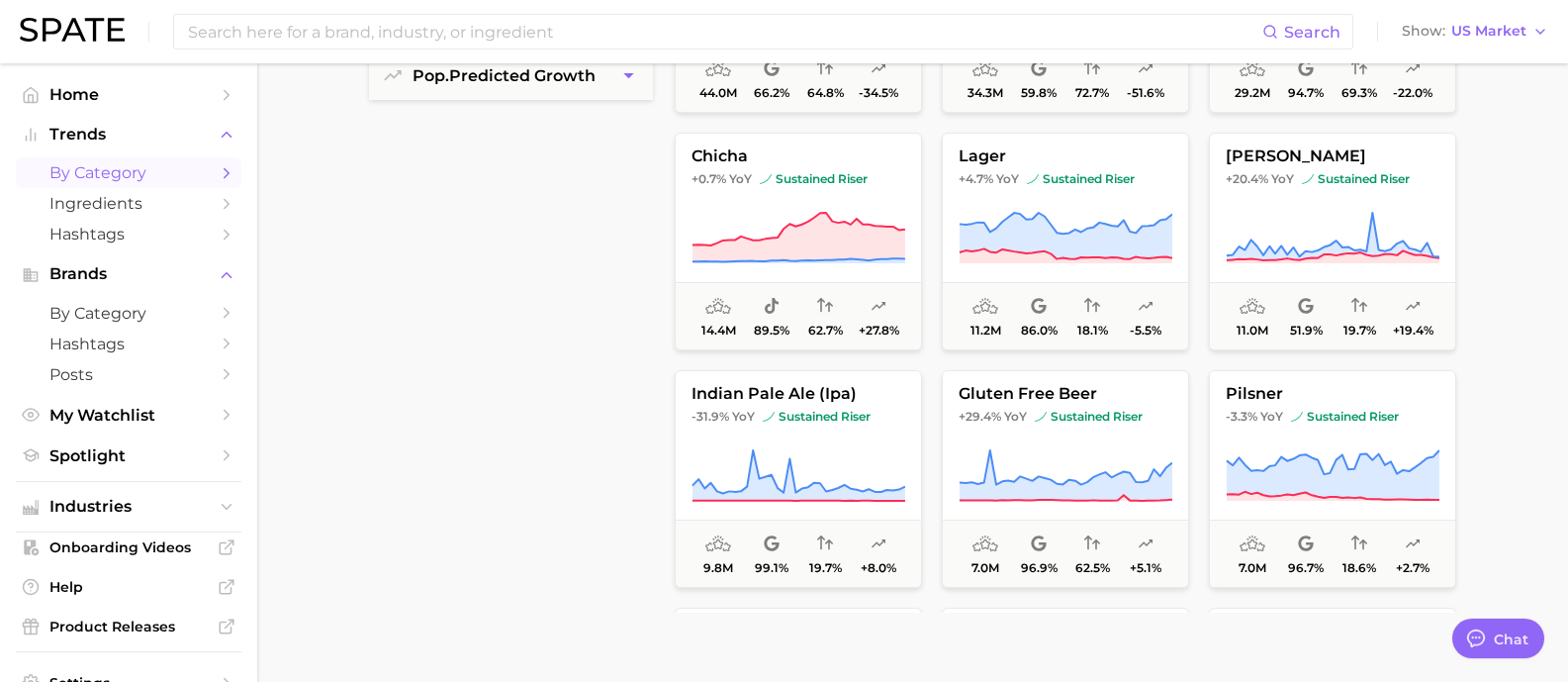 scroll, scrollTop: 0, scrollLeft: 0, axis: both 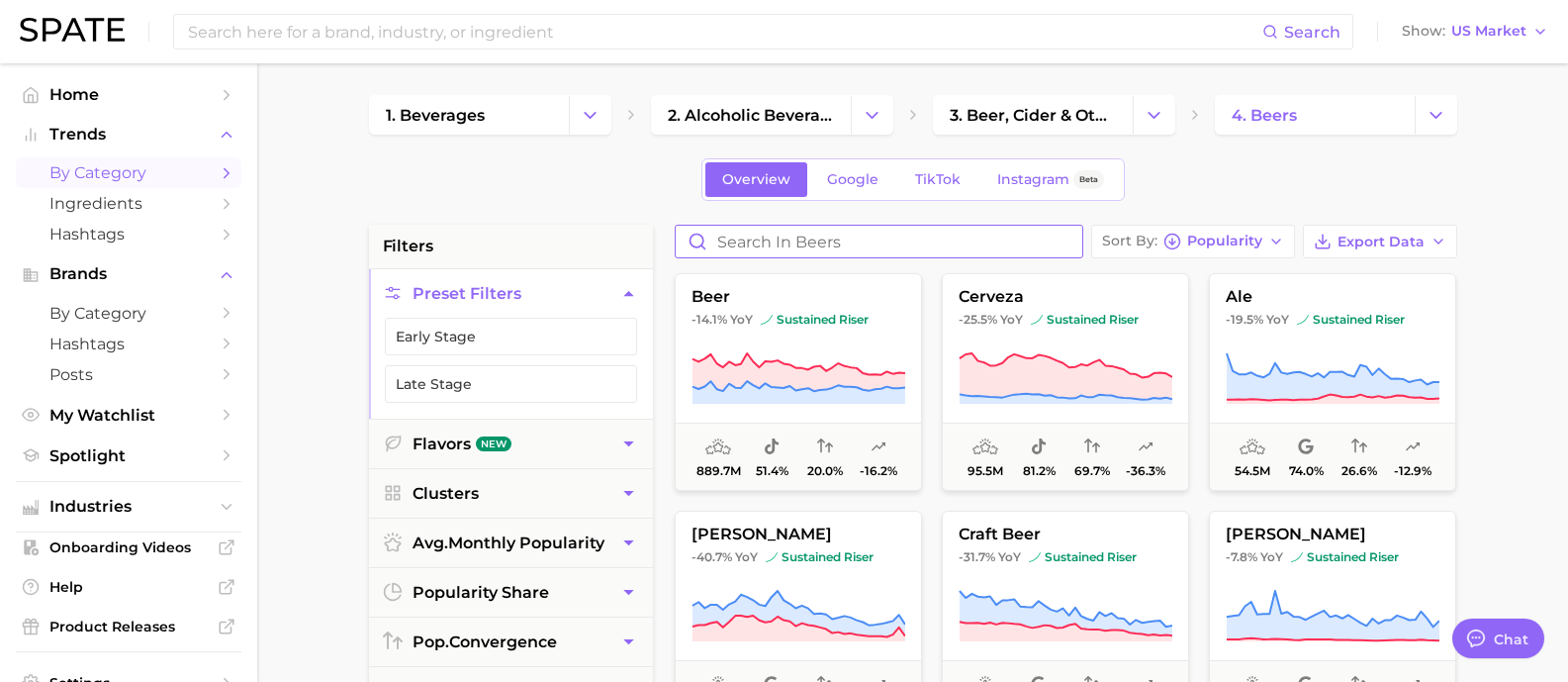 click at bounding box center (878, 242) 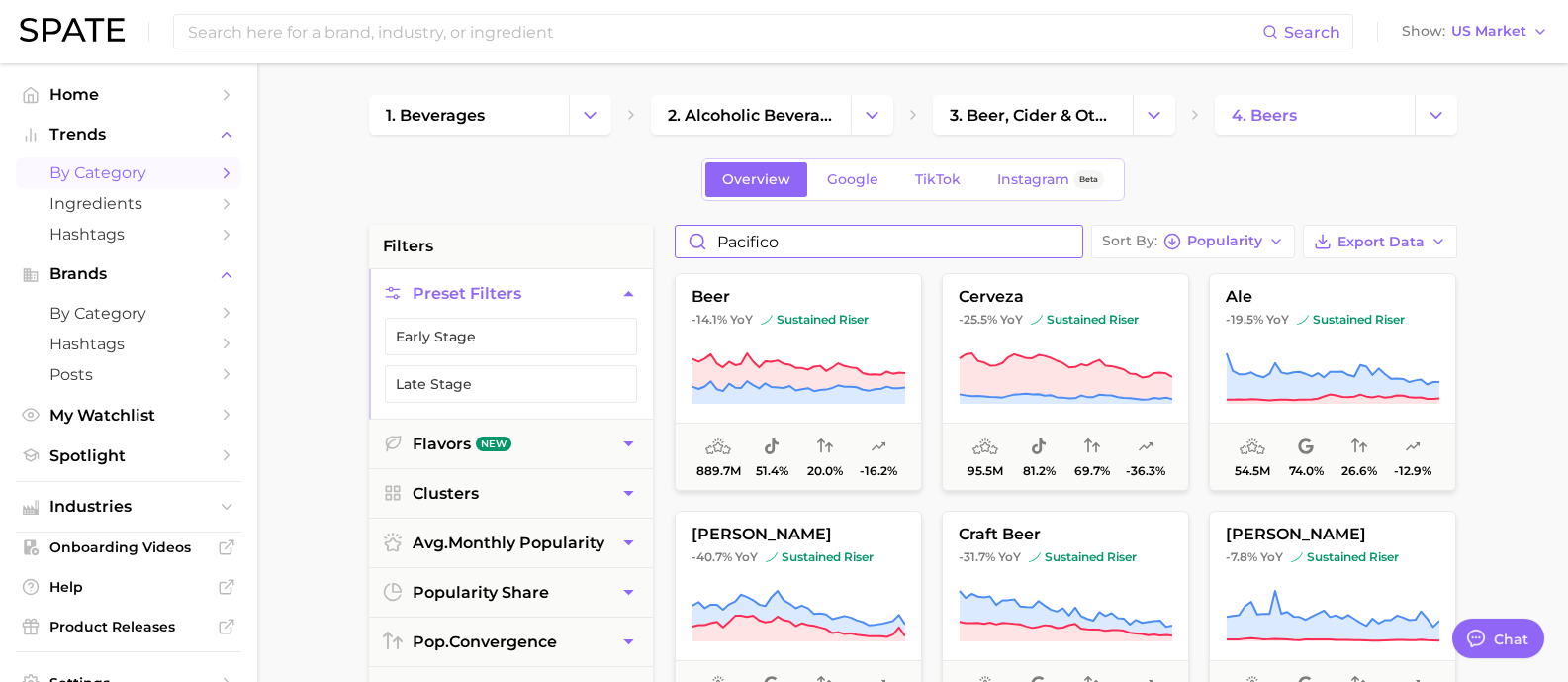 type on "pacifico" 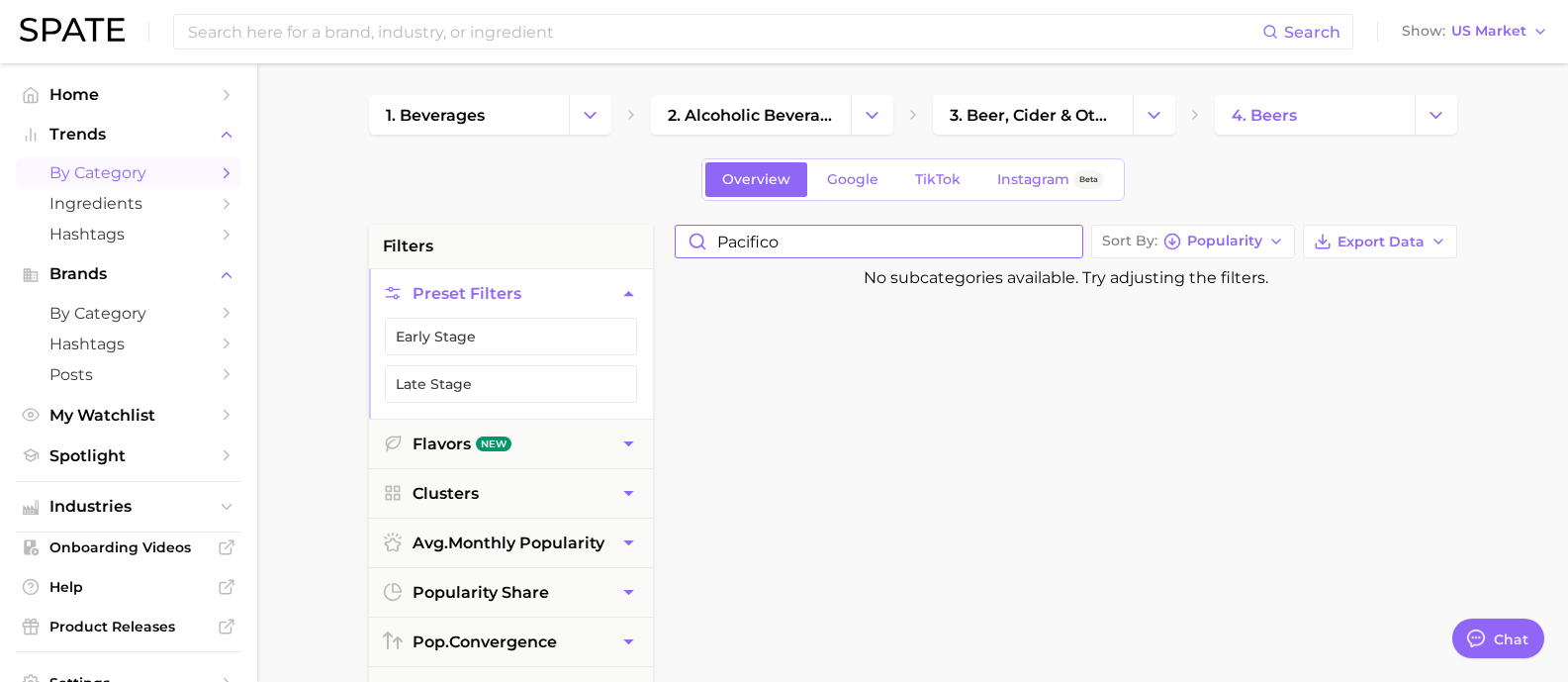 click on "pacifico" at bounding box center [878, 242] 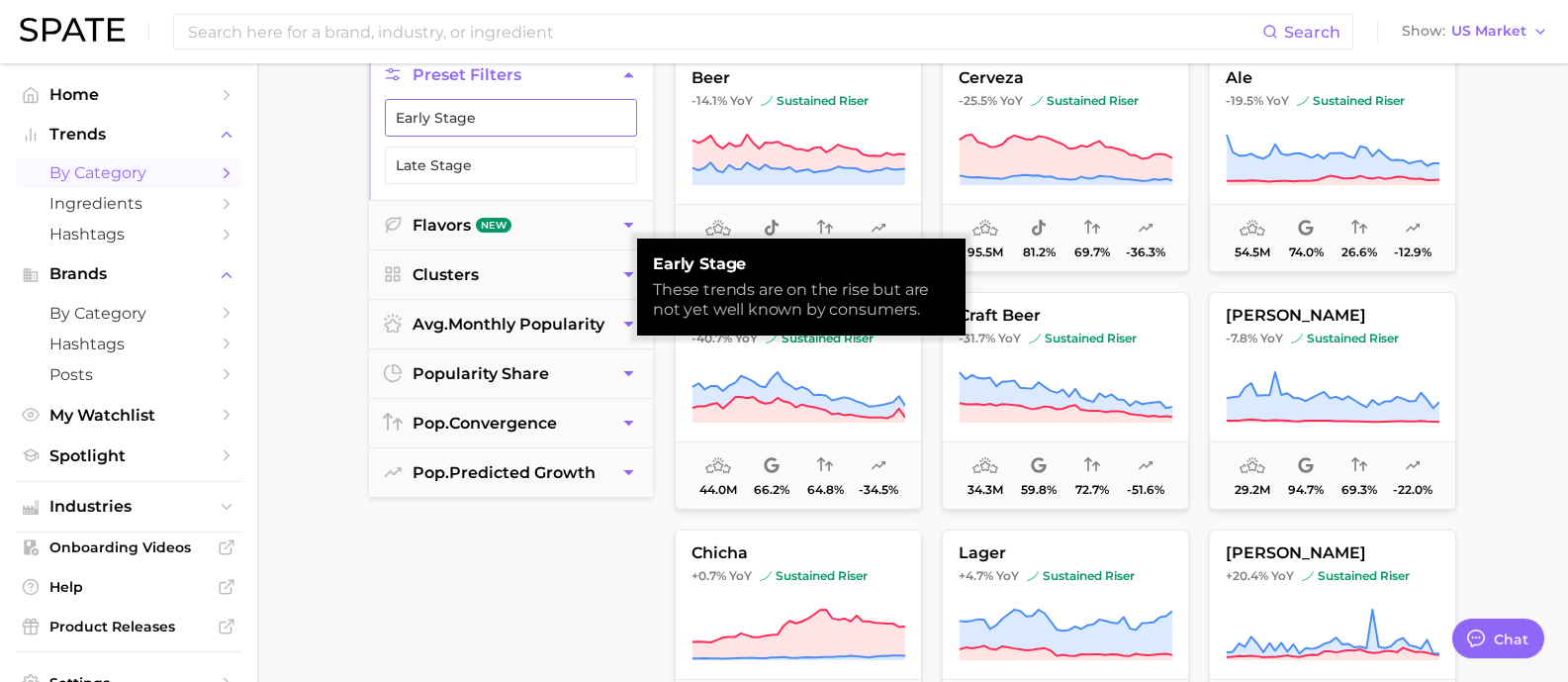 scroll, scrollTop: 247, scrollLeft: 0, axis: vertical 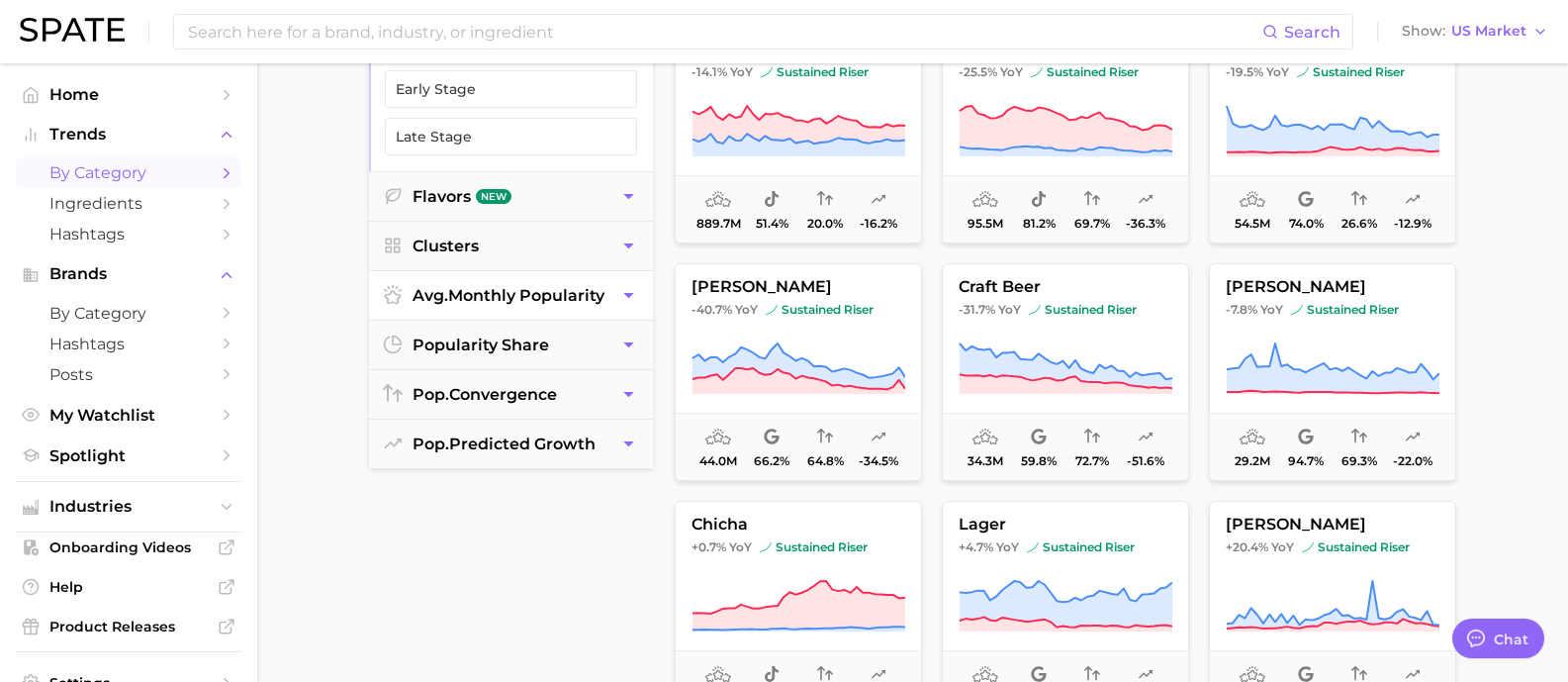 type 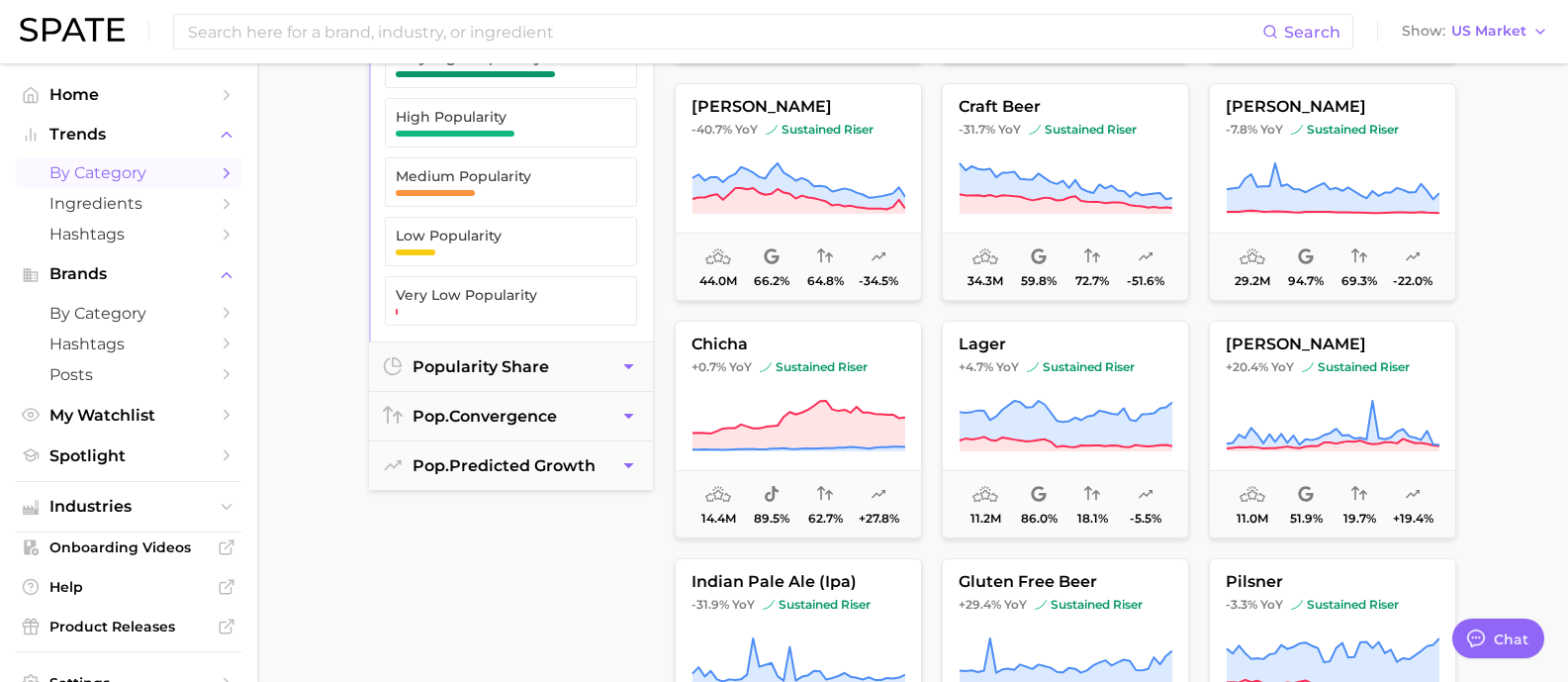 scroll, scrollTop: 511, scrollLeft: 0, axis: vertical 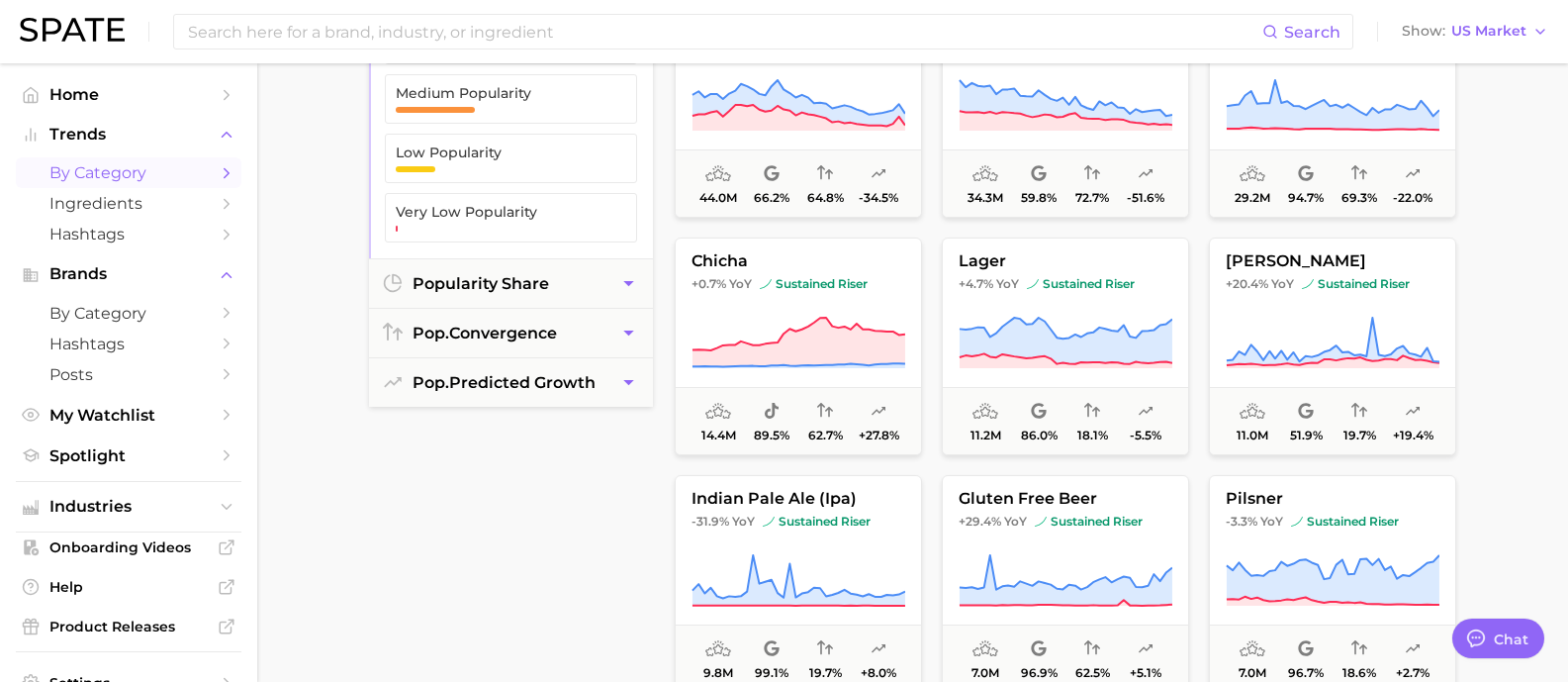 click on "popularity share" at bounding box center (510, 283) 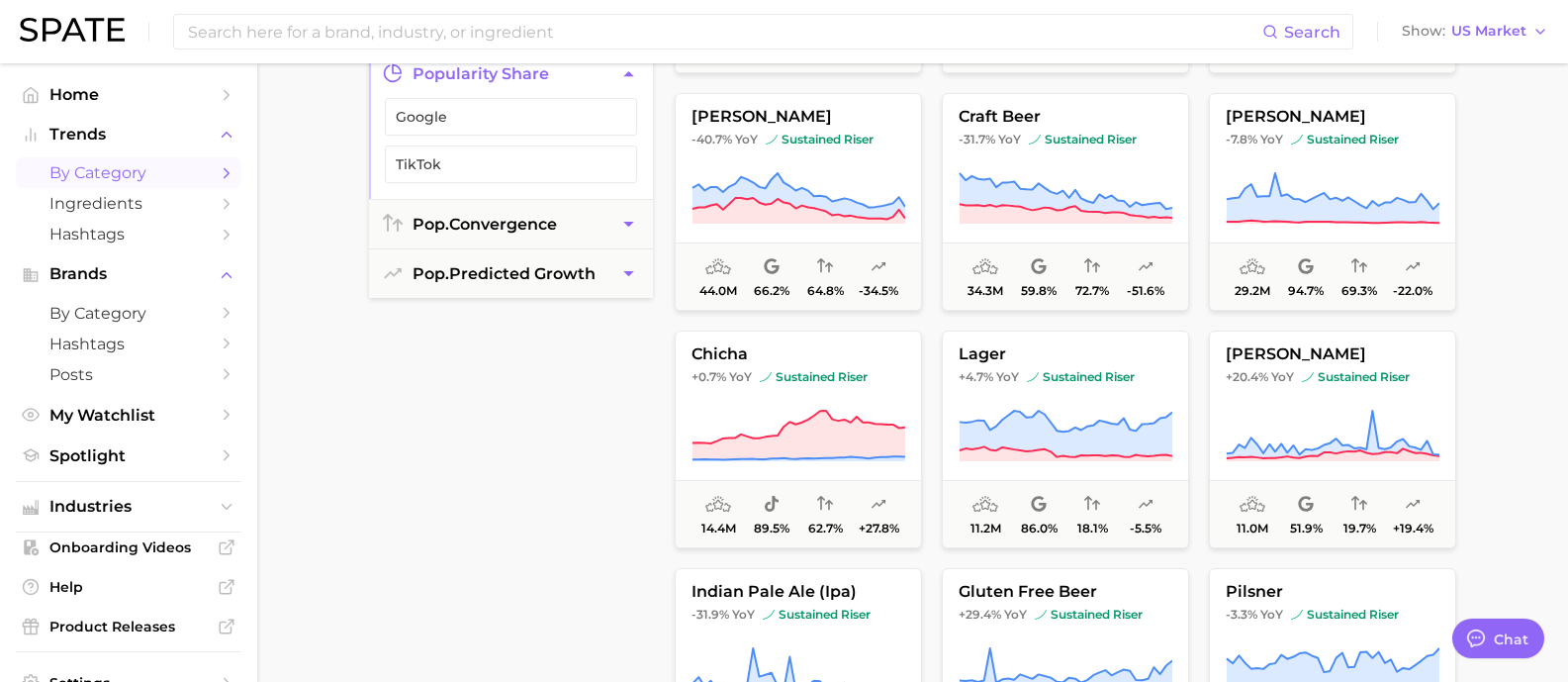 scroll, scrollTop: 395, scrollLeft: 0, axis: vertical 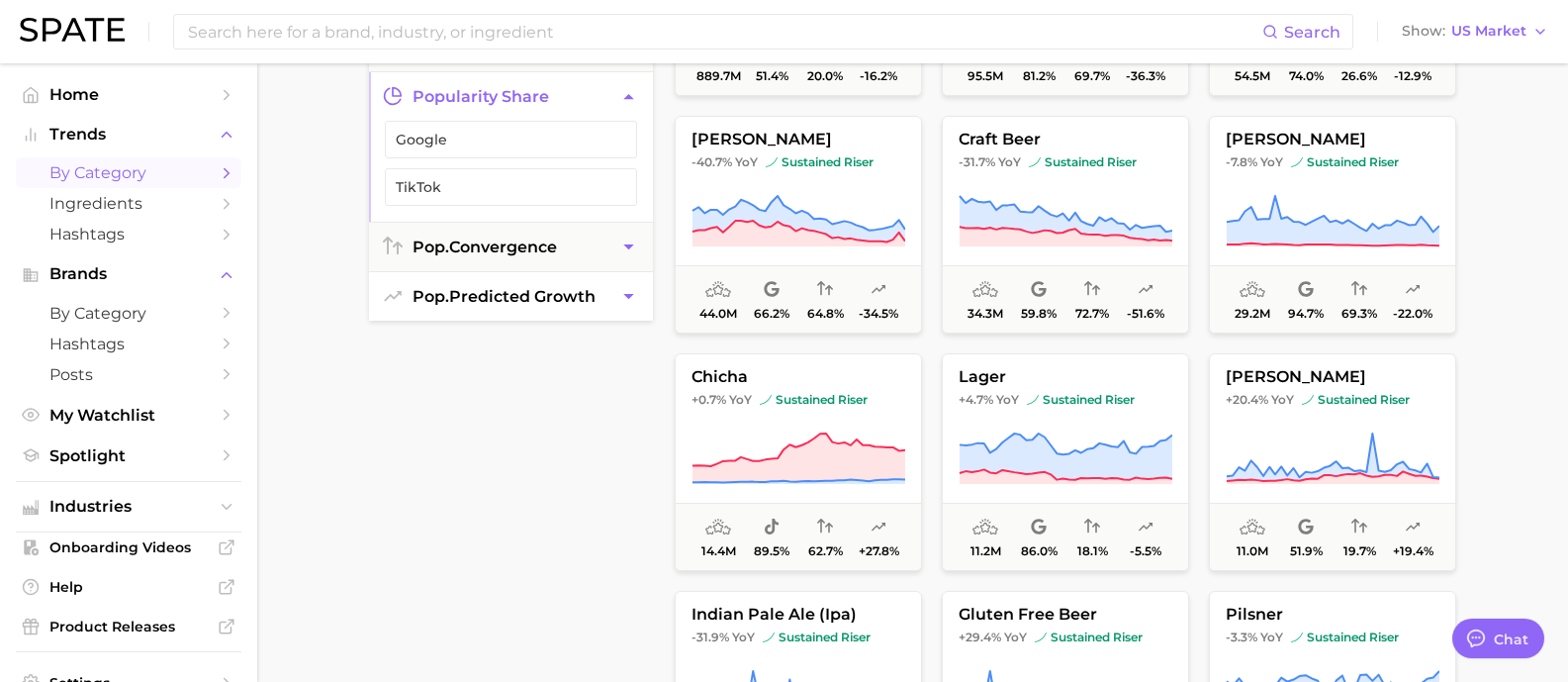 click on "pop.  predicted growth" at bounding box center [510, 296] 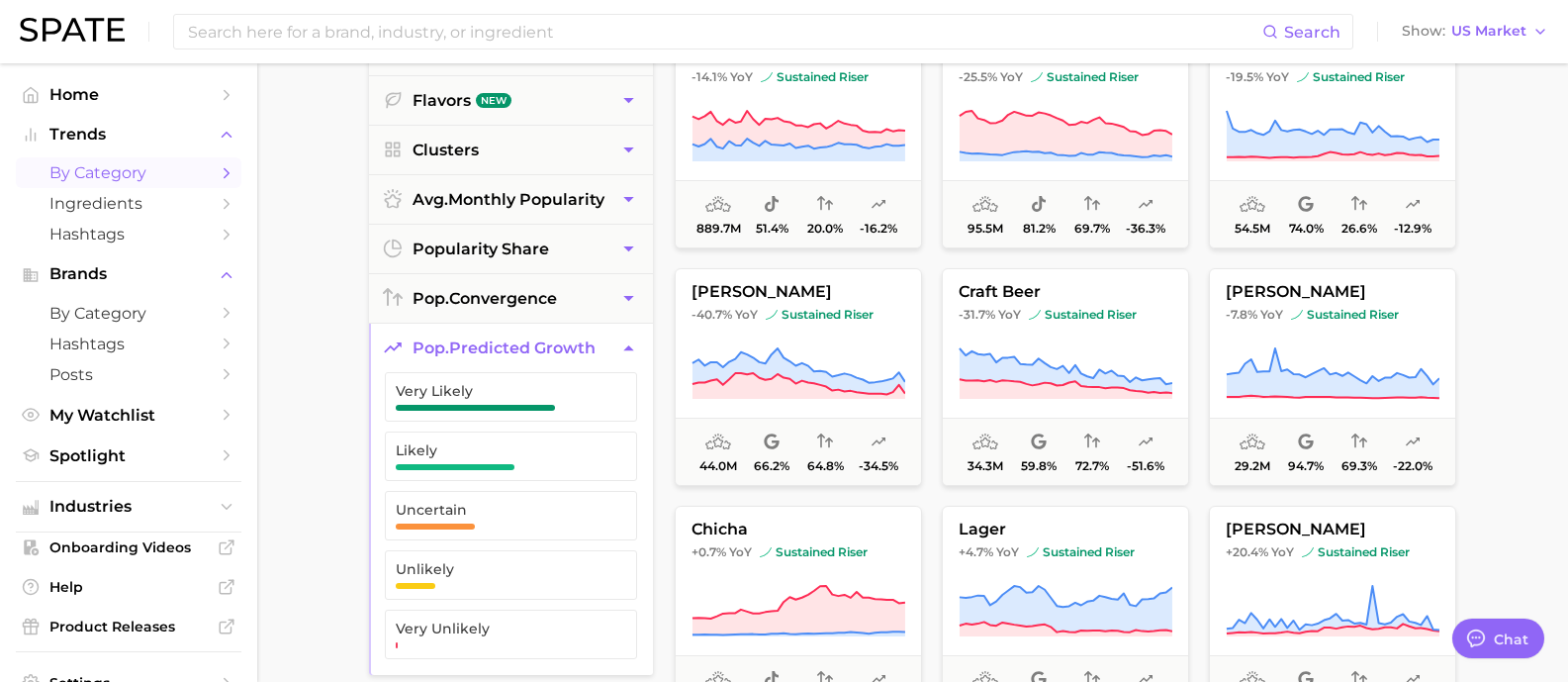 scroll, scrollTop: 0, scrollLeft: 0, axis: both 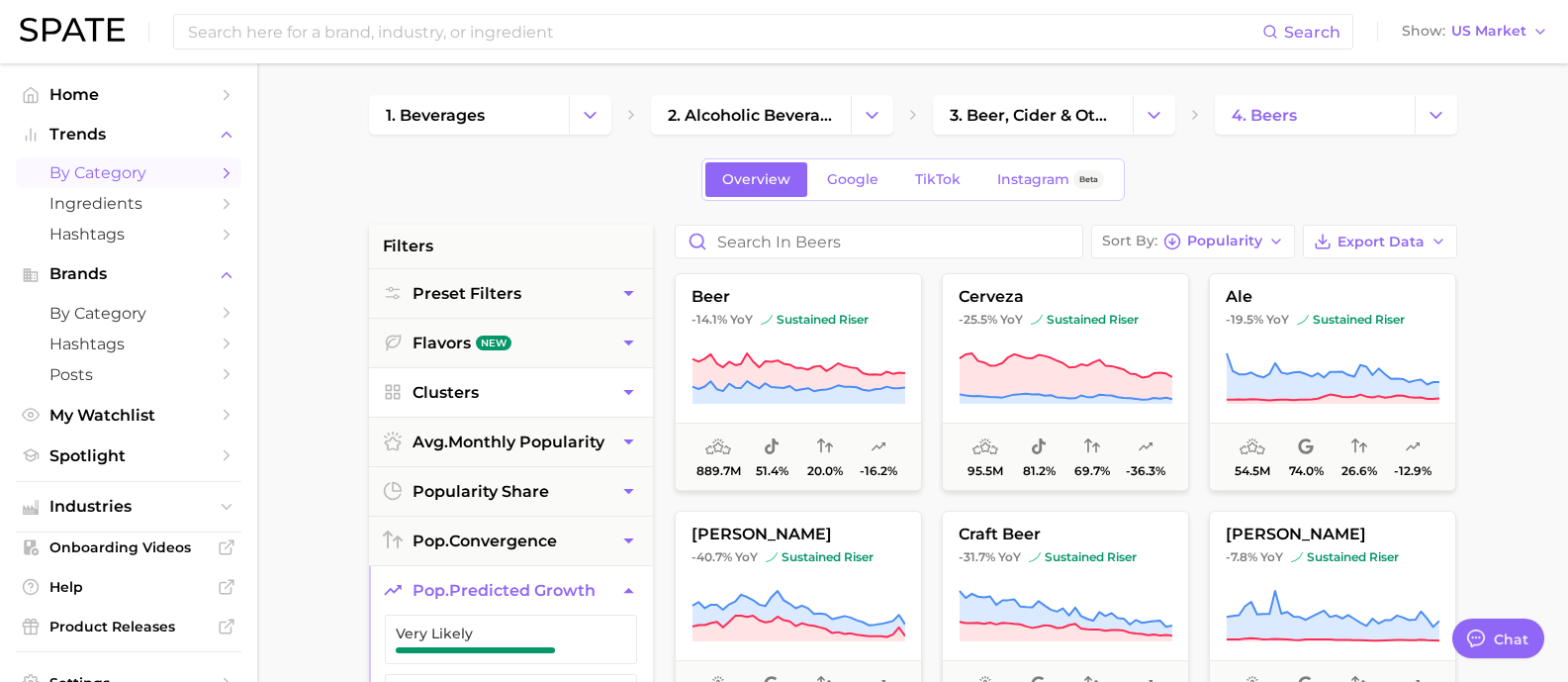 click on "Clusters" at bounding box center [510, 392] 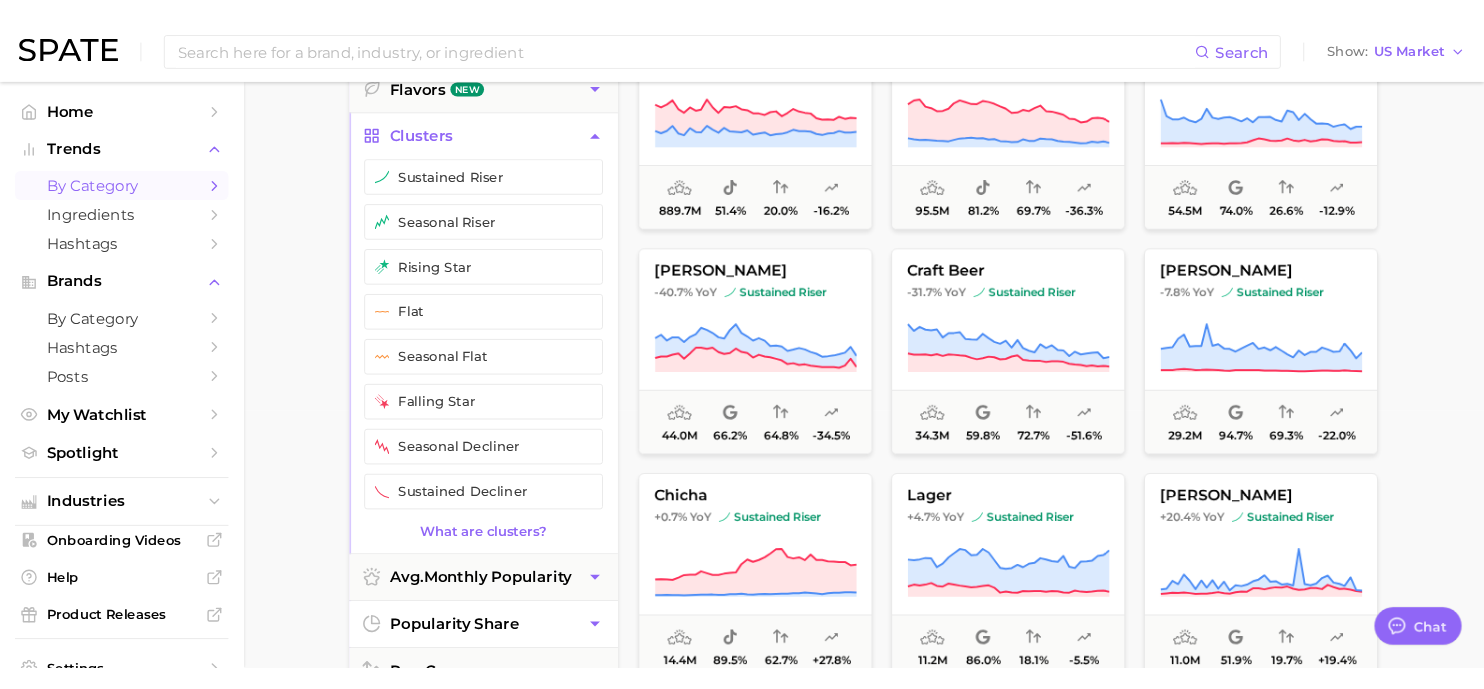 scroll, scrollTop: 0, scrollLeft: 0, axis: both 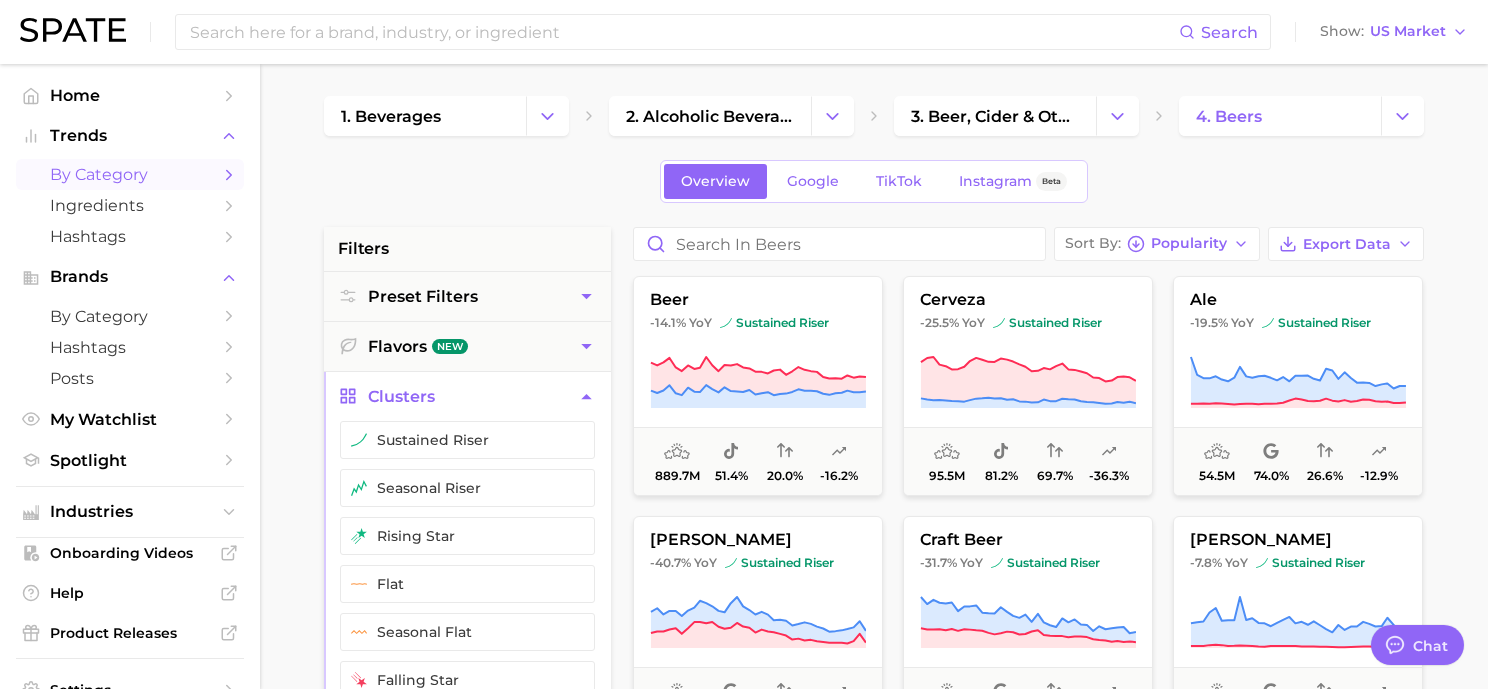 type on "x" 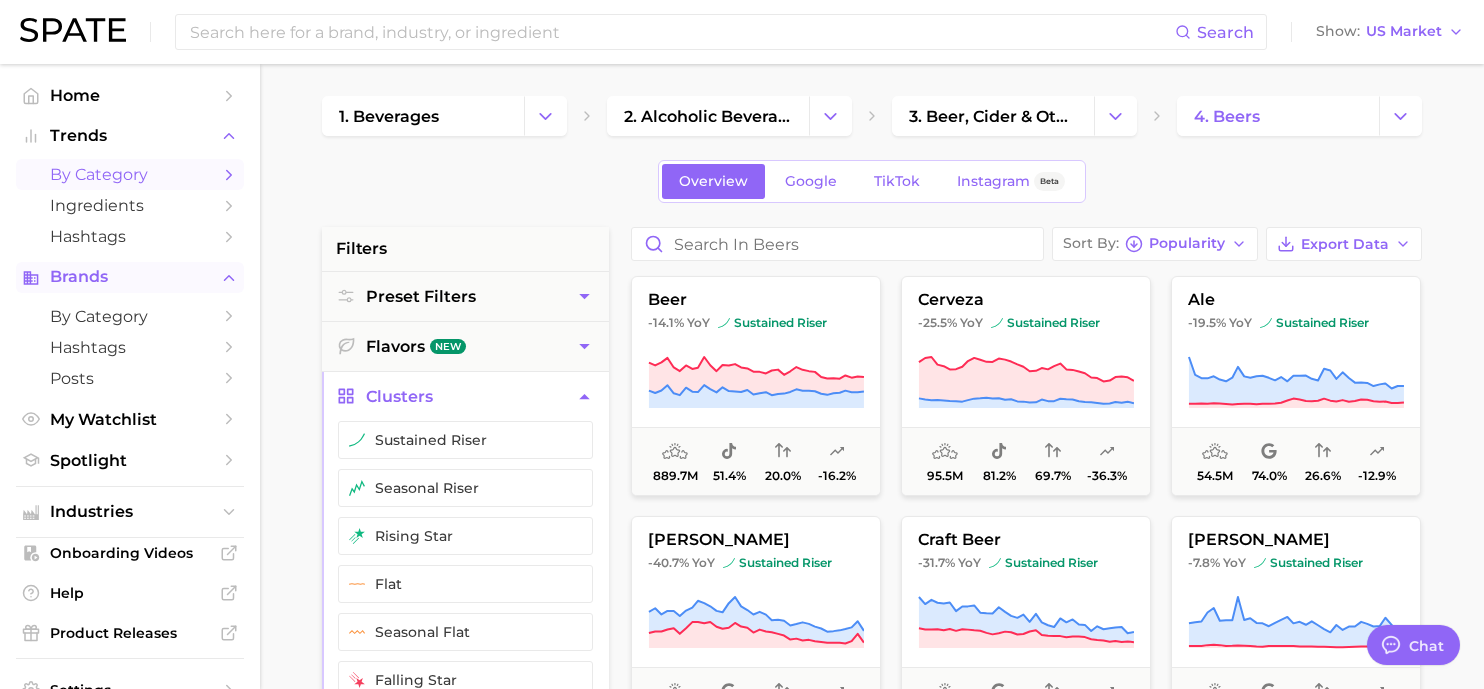 click on "Brands" at bounding box center (130, 277) 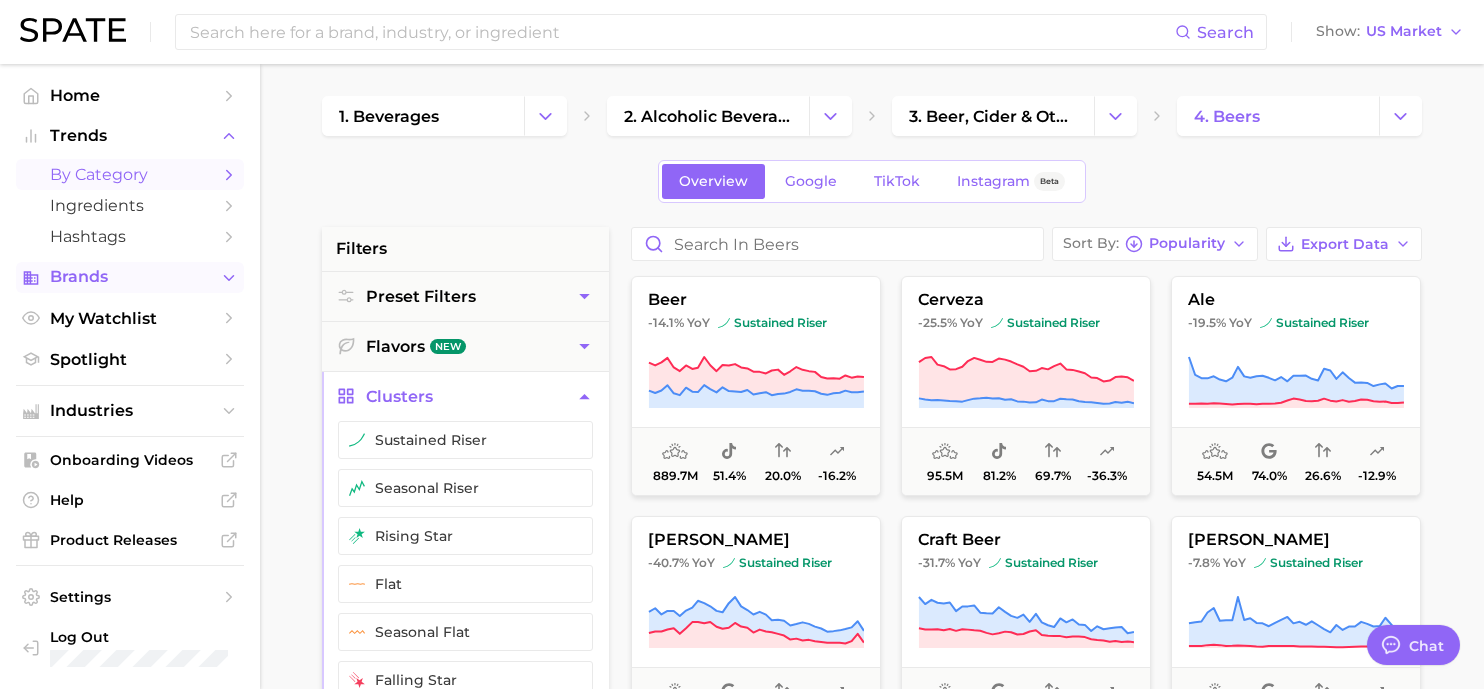 click on "Brands" at bounding box center [130, 277] 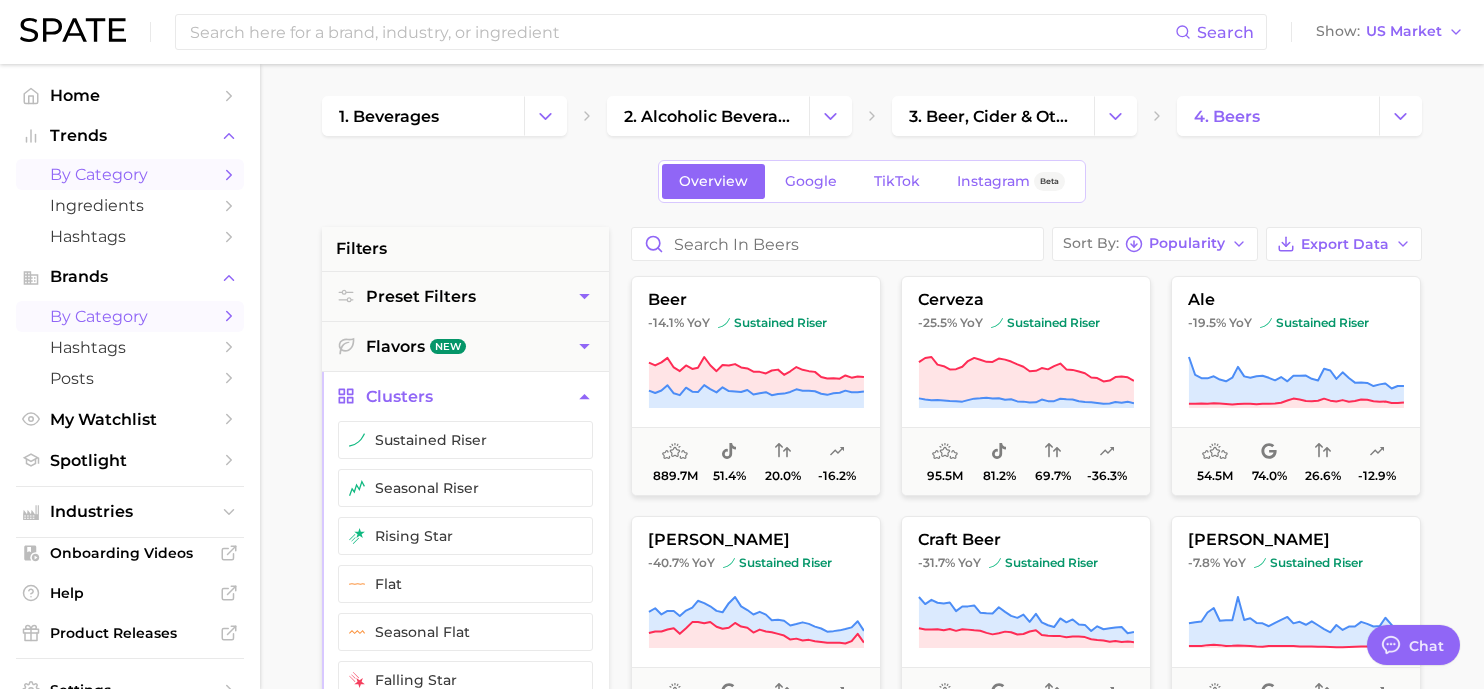 click on "by Category" at bounding box center (130, 316) 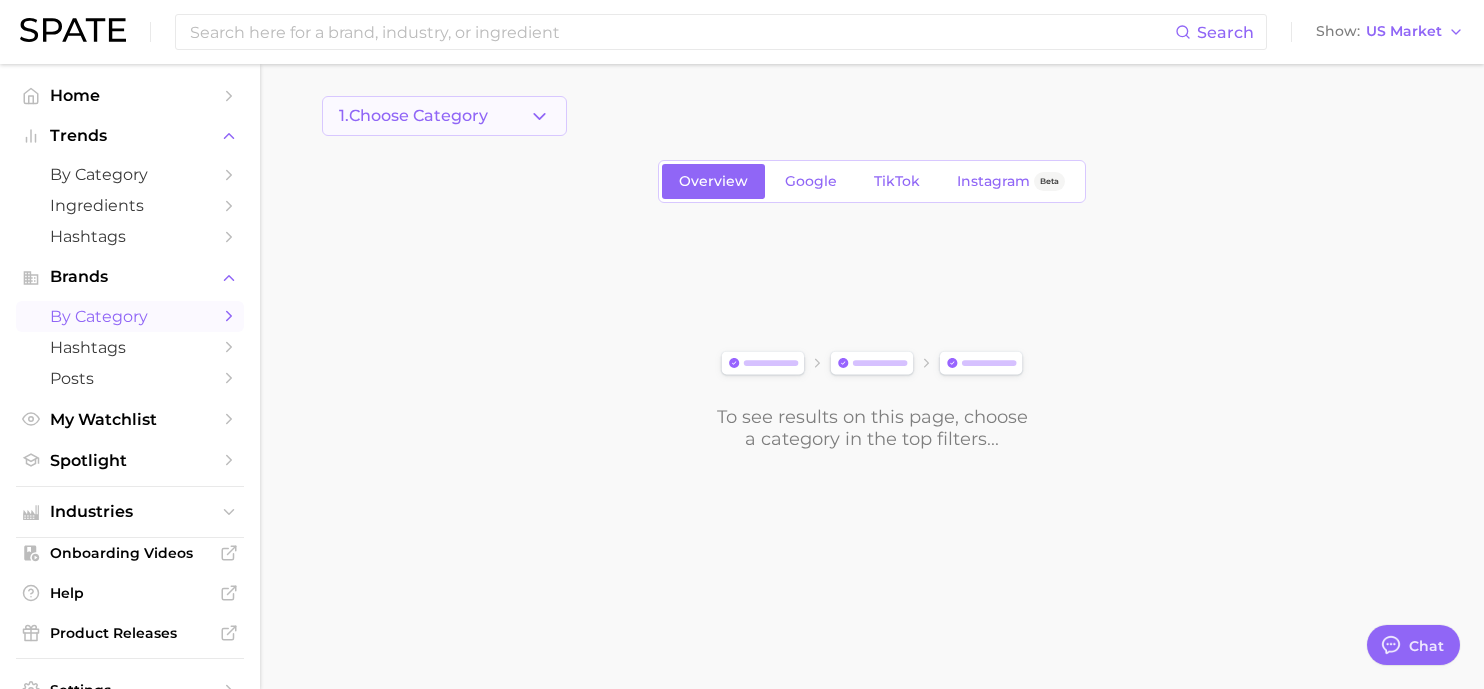click on "1.  Choose Category" at bounding box center [444, 116] 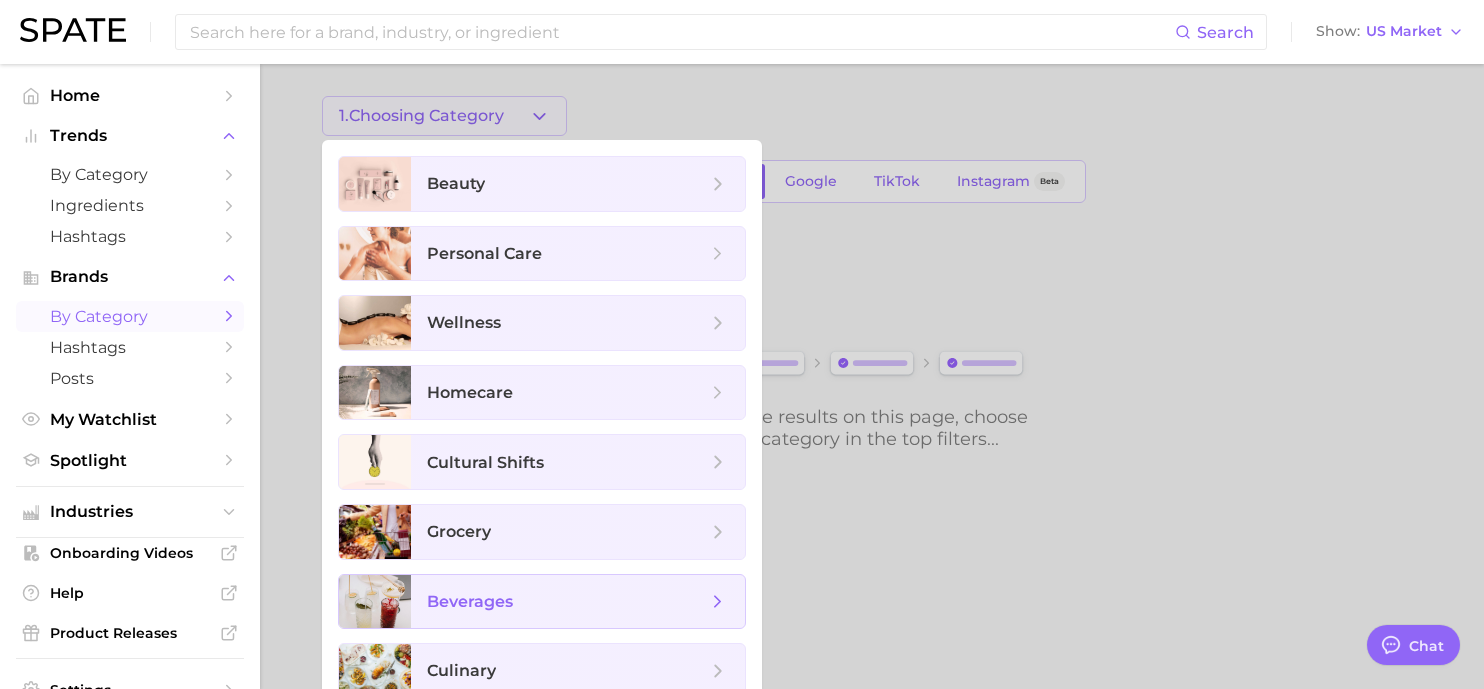 click on "beverages" at bounding box center [567, 602] 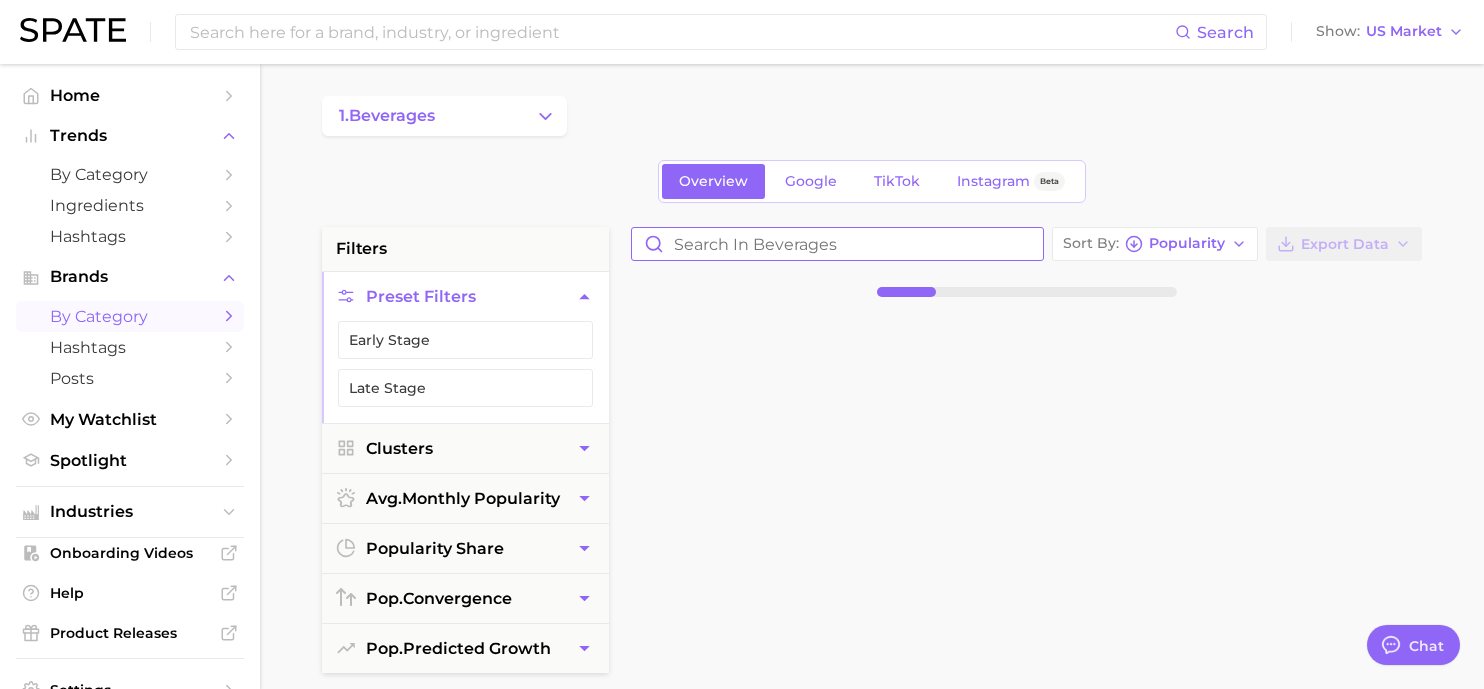 click at bounding box center (837, 244) 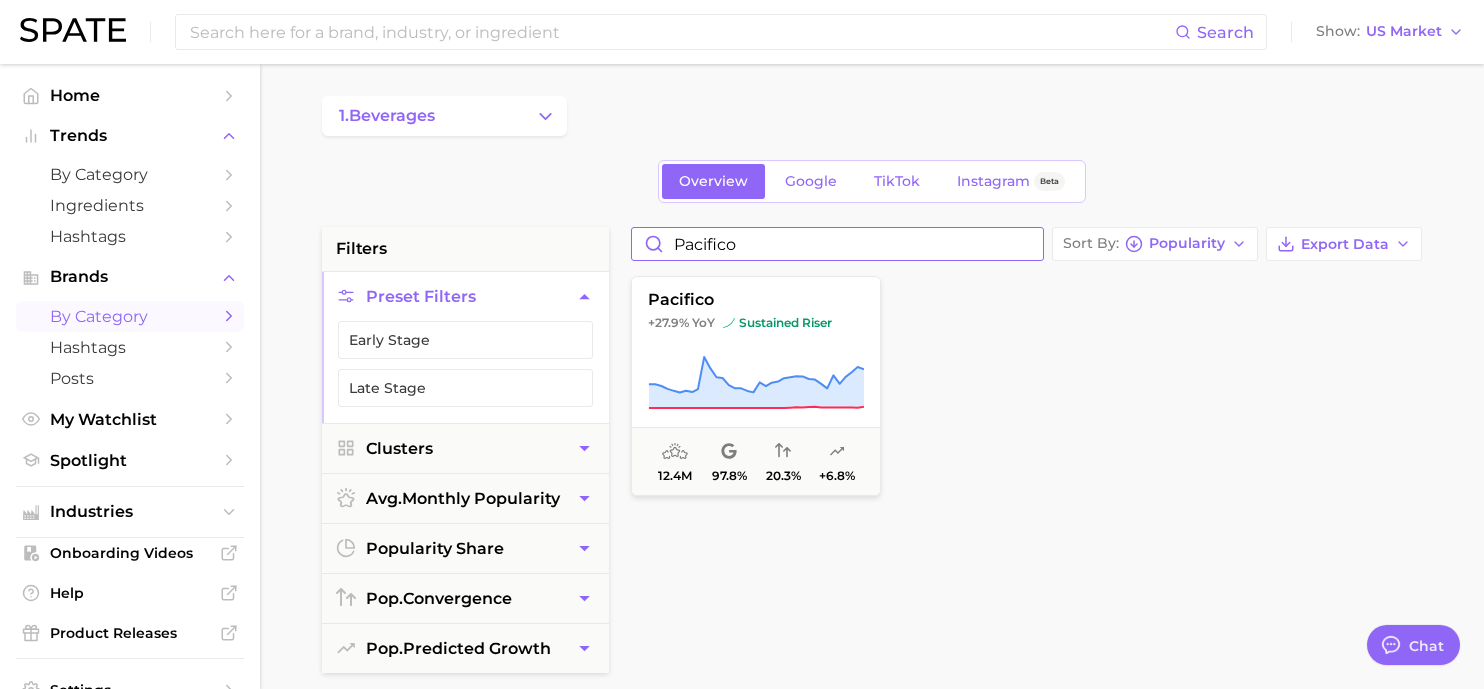 type on "pacifico" 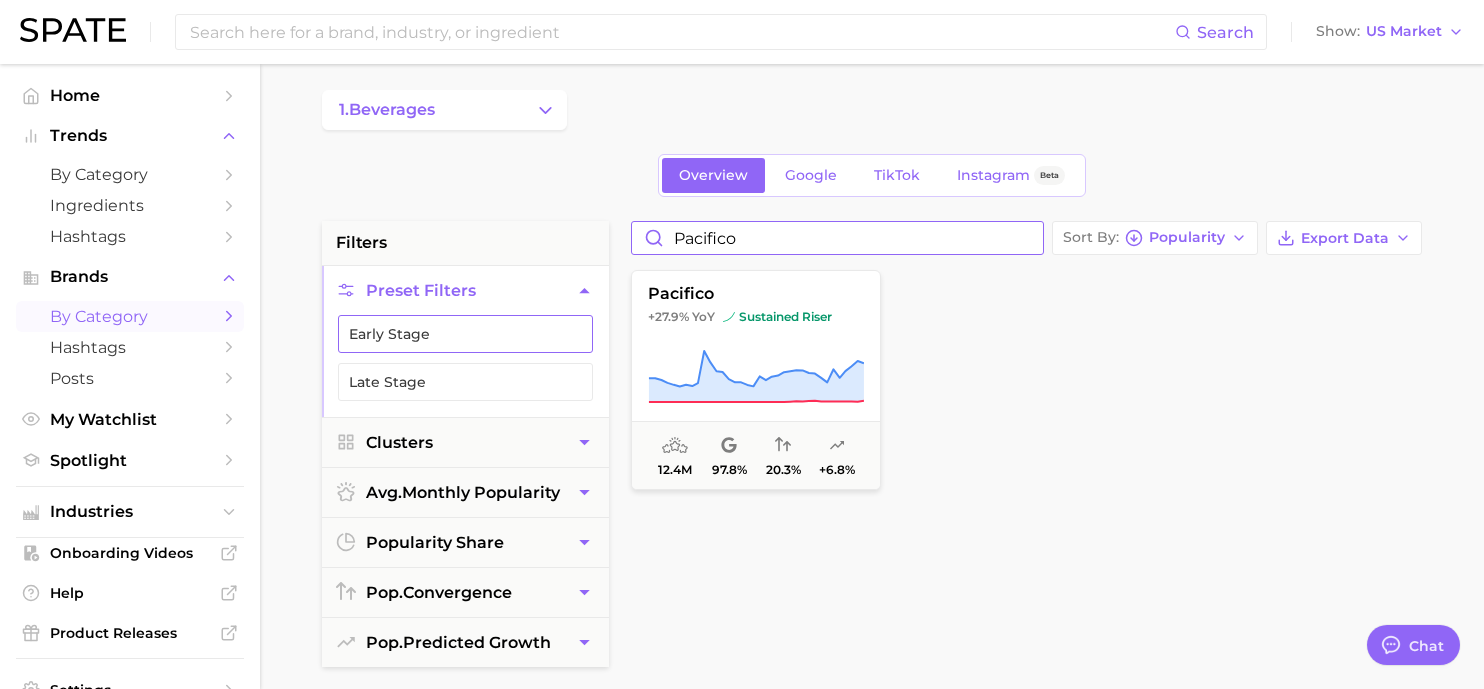 scroll, scrollTop: 0, scrollLeft: 0, axis: both 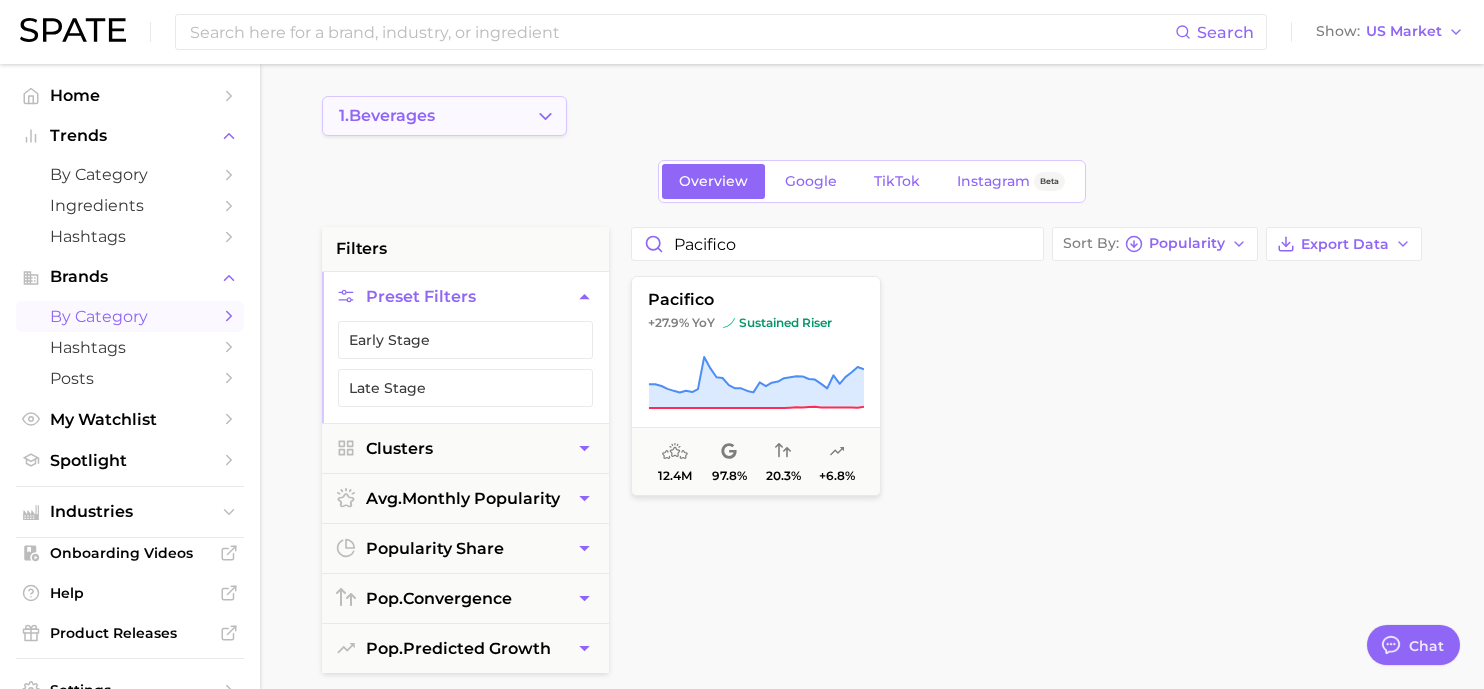 click on "1.  beverages" at bounding box center [444, 116] 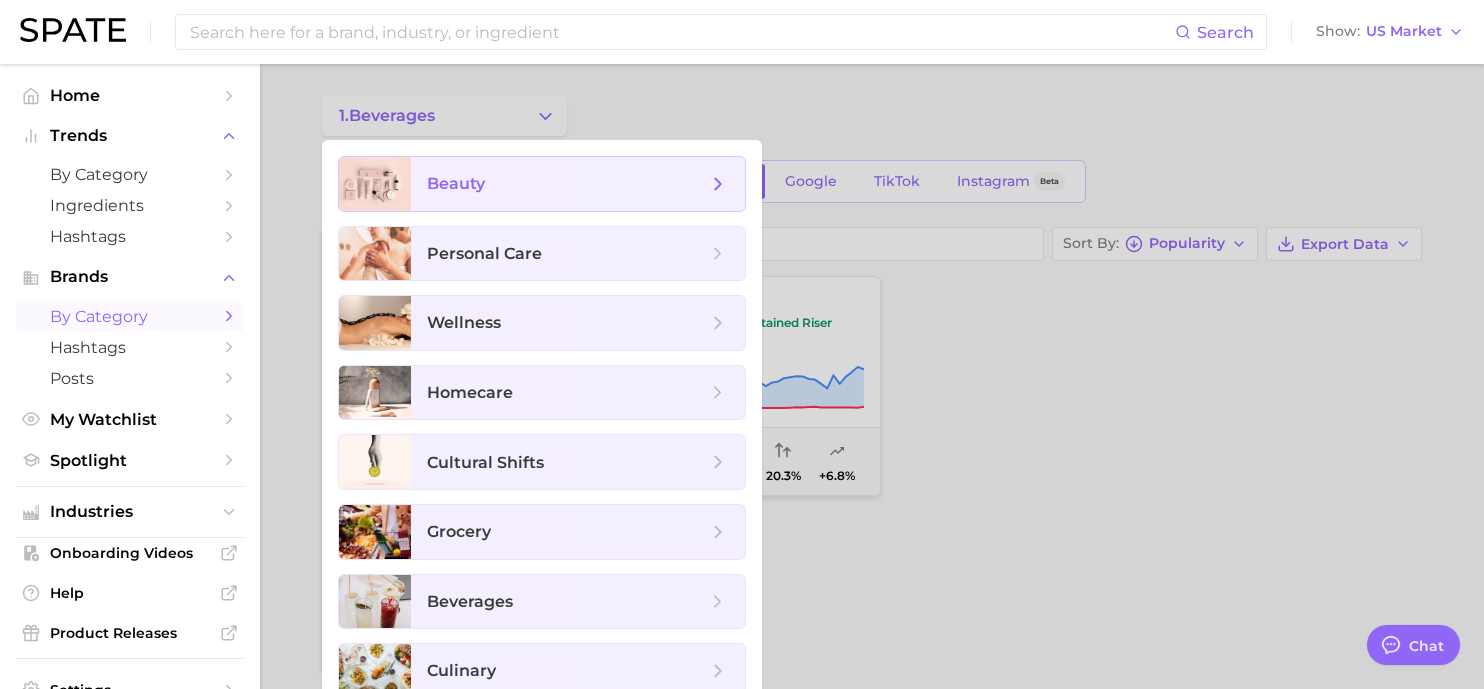 click on "beauty" at bounding box center [578, 184] 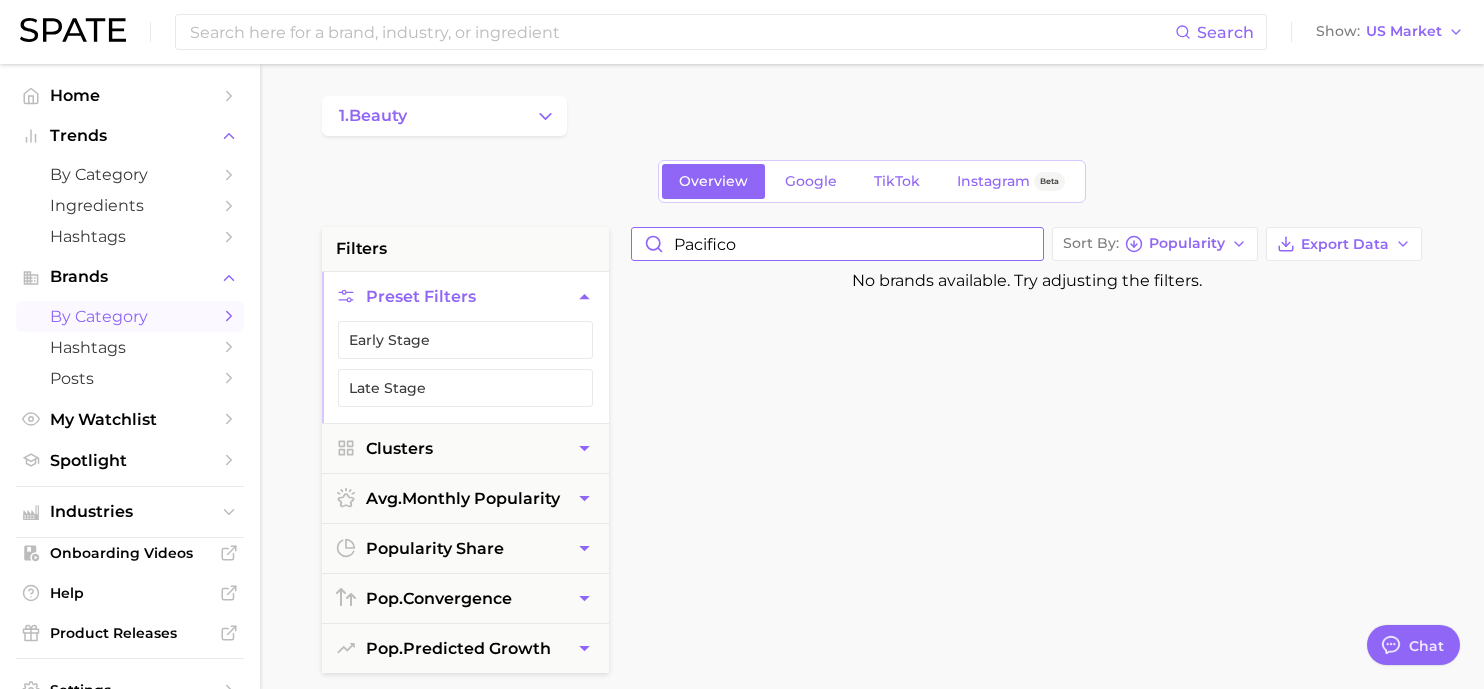 click on "pacifico" at bounding box center [837, 244] 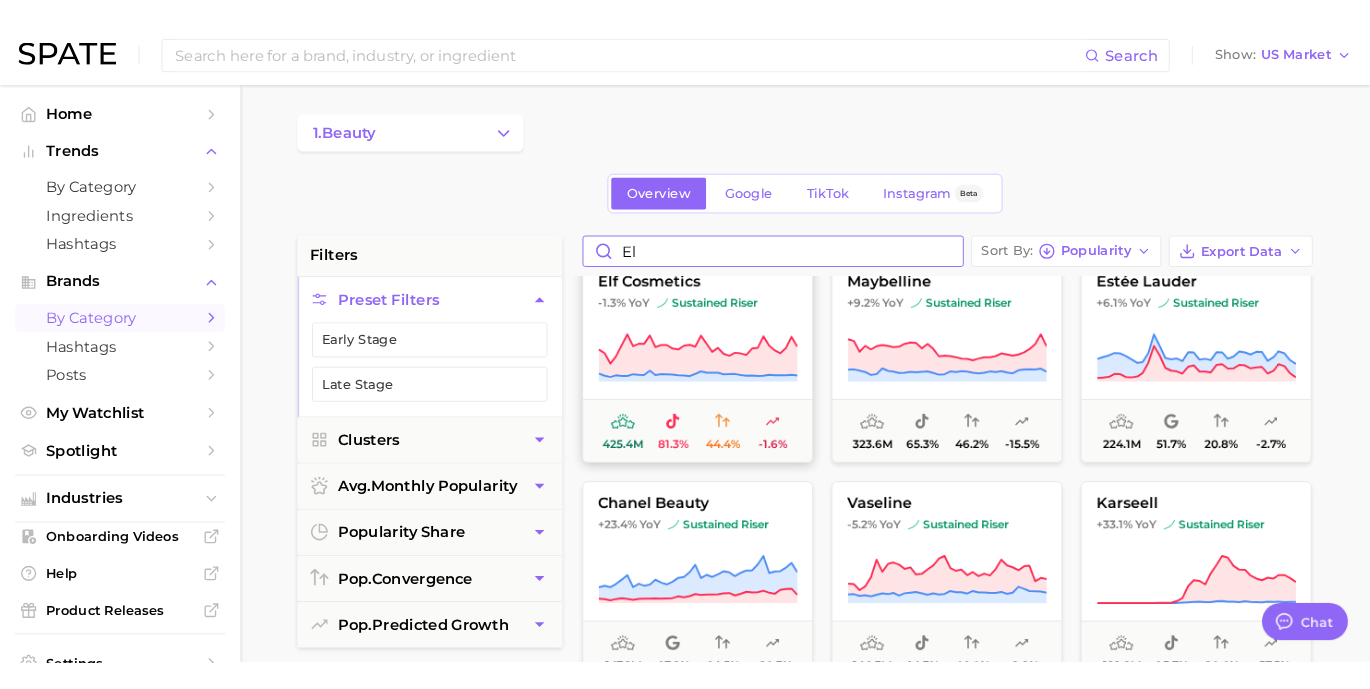 scroll, scrollTop: 0, scrollLeft: 0, axis: both 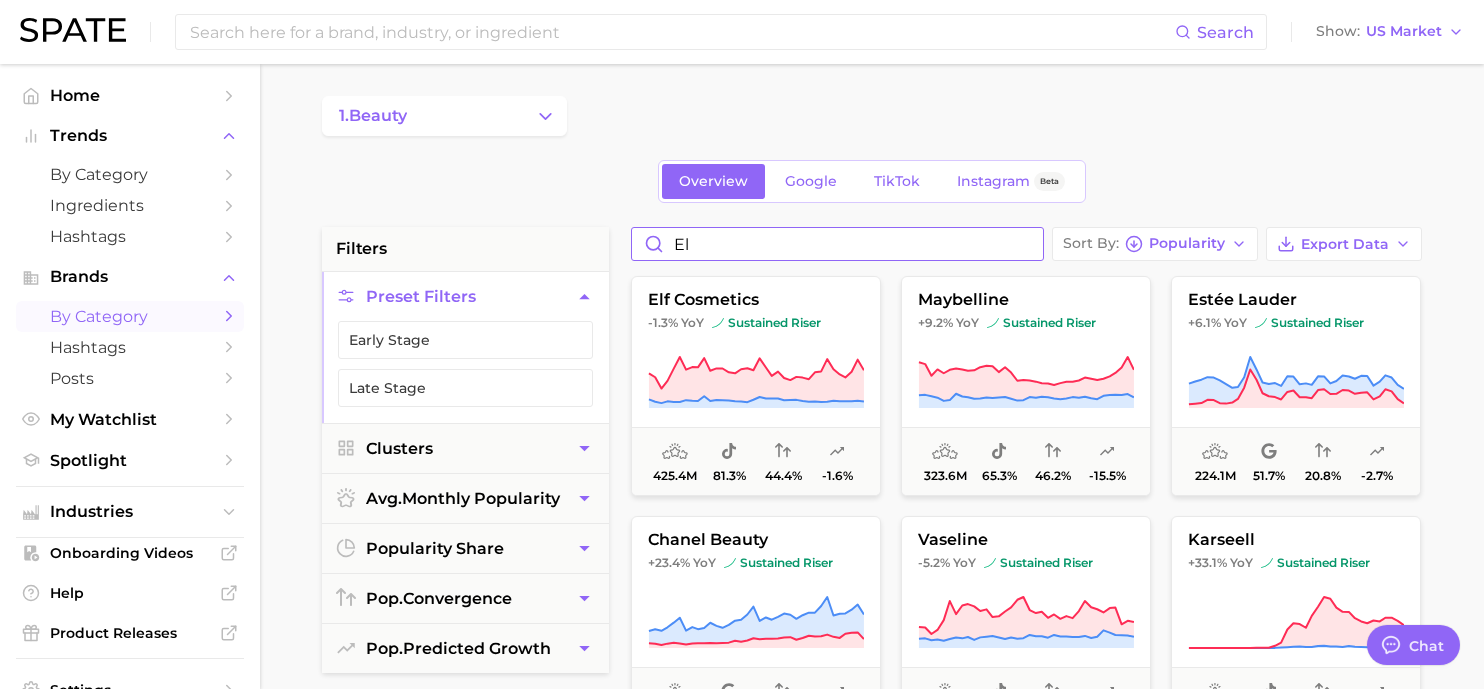 type on "el" 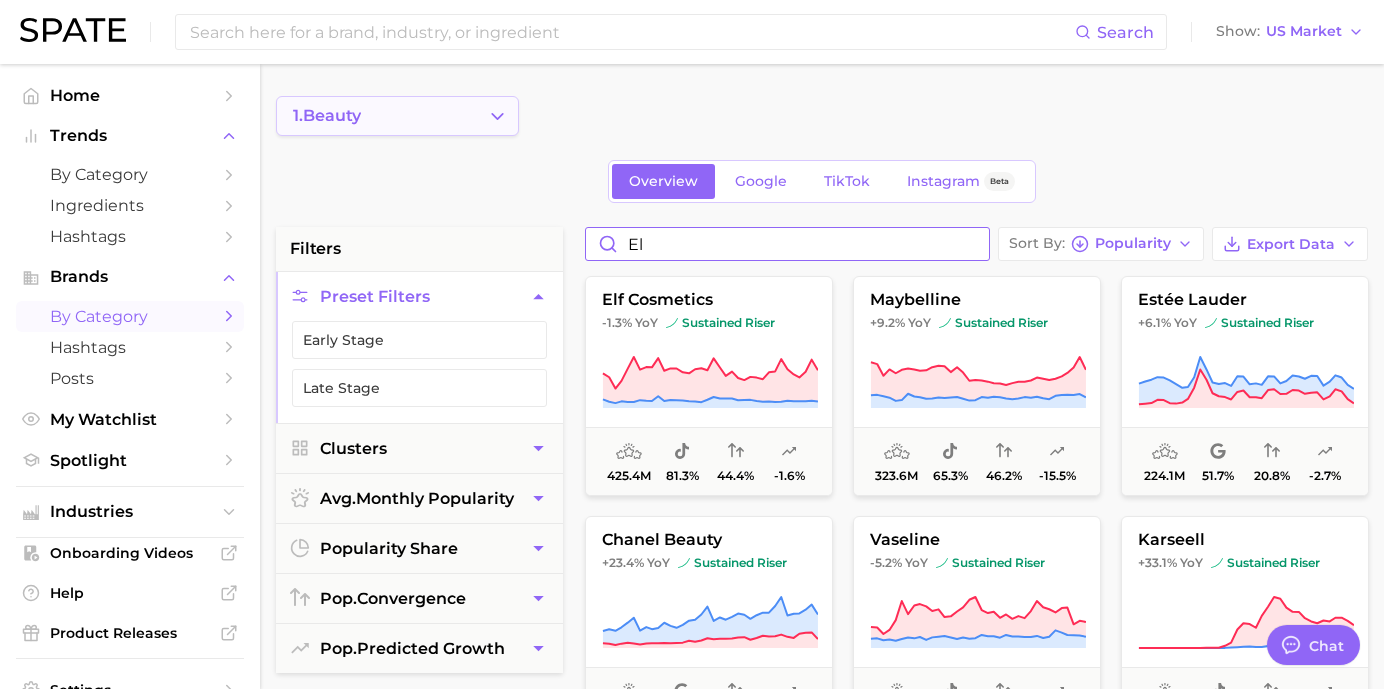 type on "x" 